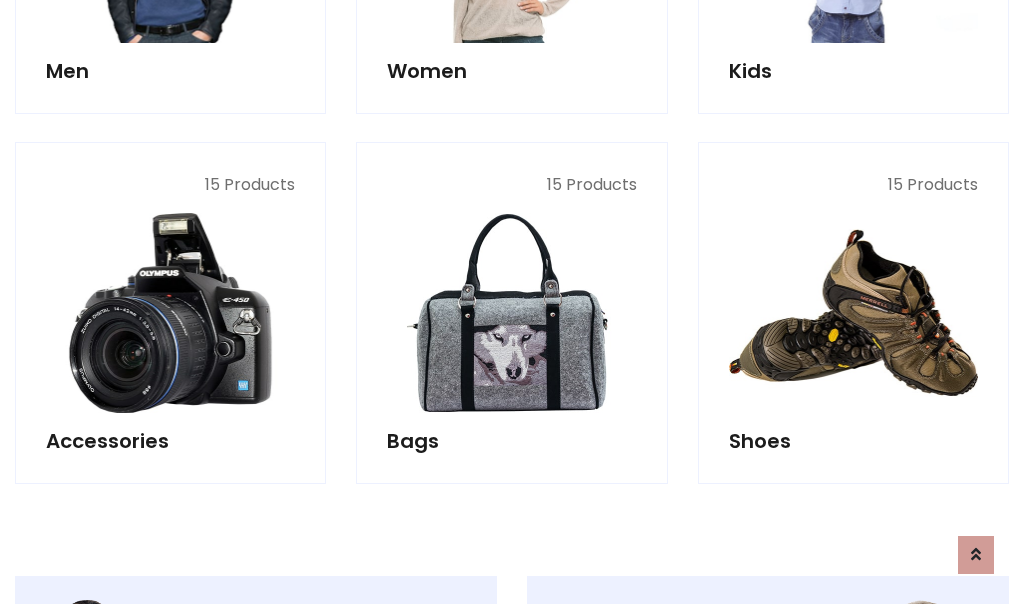 scroll, scrollTop: 853, scrollLeft: 0, axis: vertical 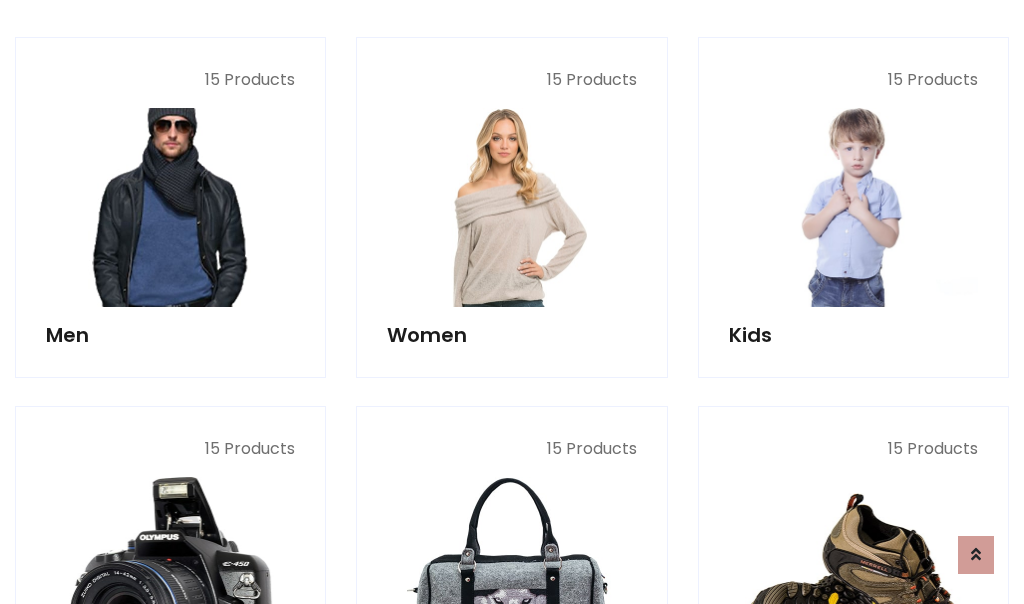 click at bounding box center (170, 207) 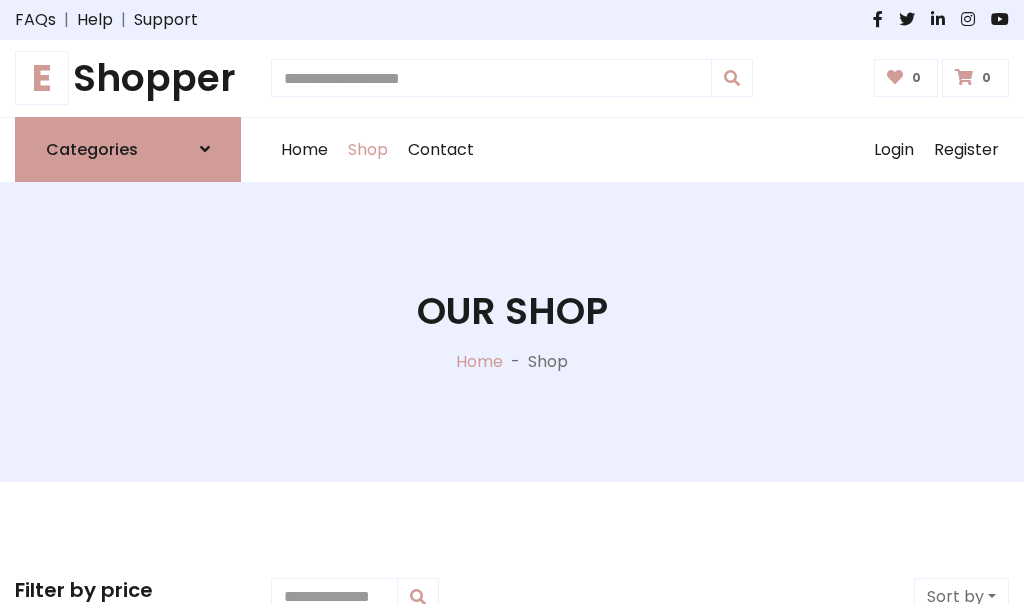 scroll, scrollTop: 807, scrollLeft: 0, axis: vertical 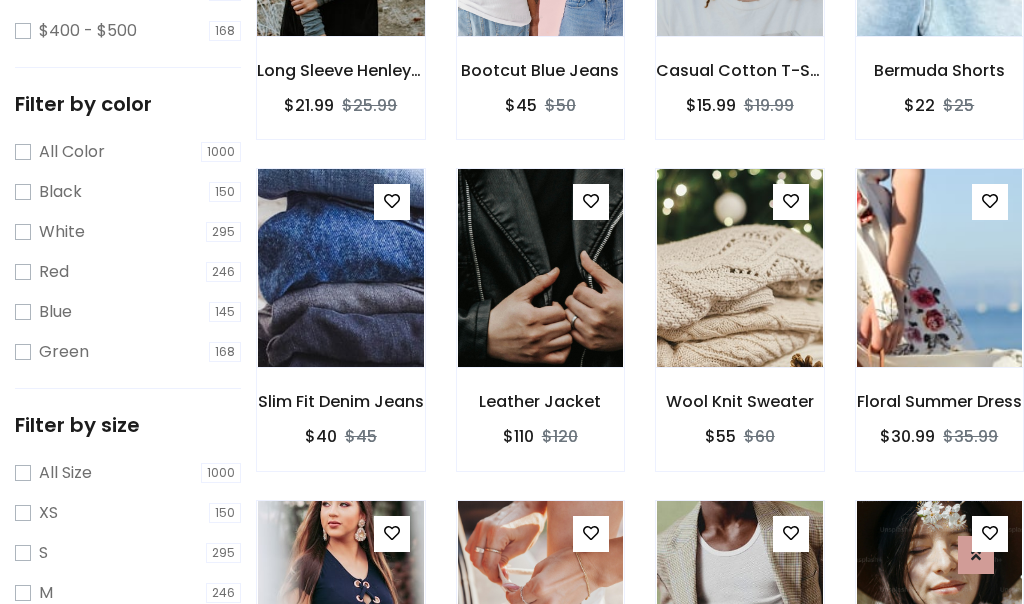 click at bounding box center [340, -63] 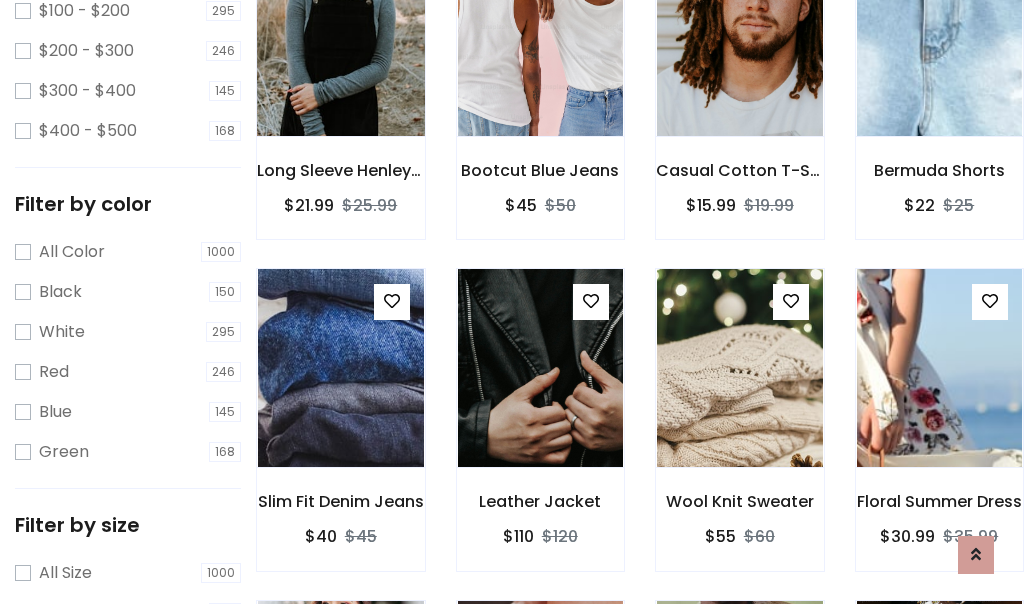 scroll, scrollTop: 100, scrollLeft: 0, axis: vertical 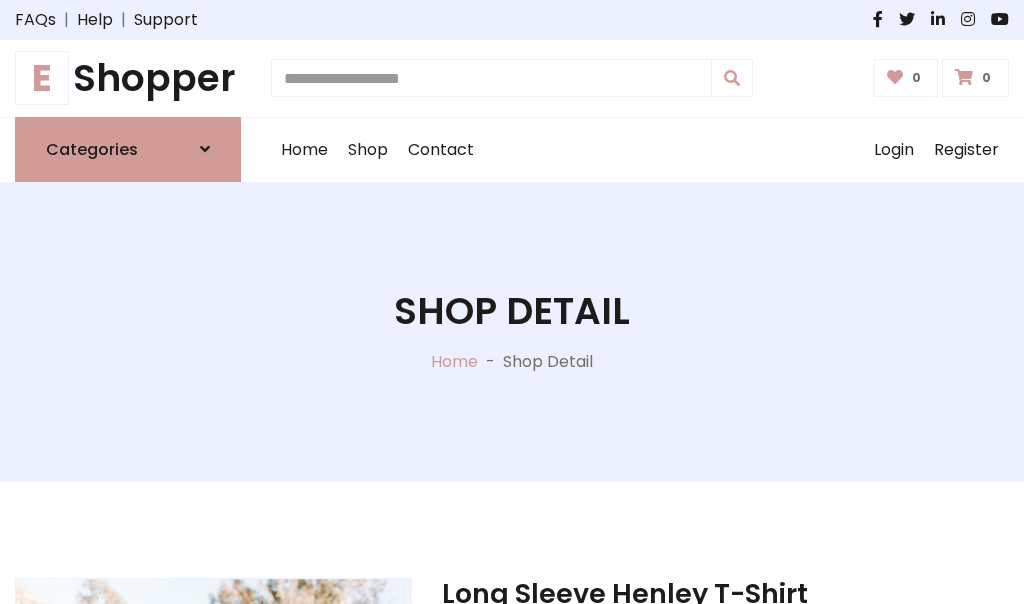 click on "M" at bounding box center [650, 774] 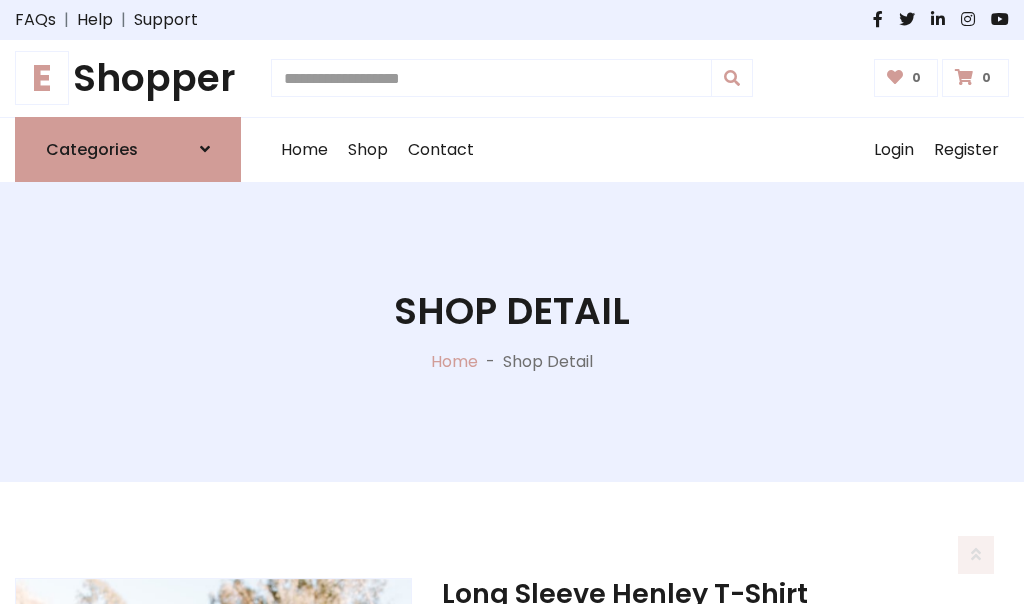 scroll, scrollTop: 182, scrollLeft: 0, axis: vertical 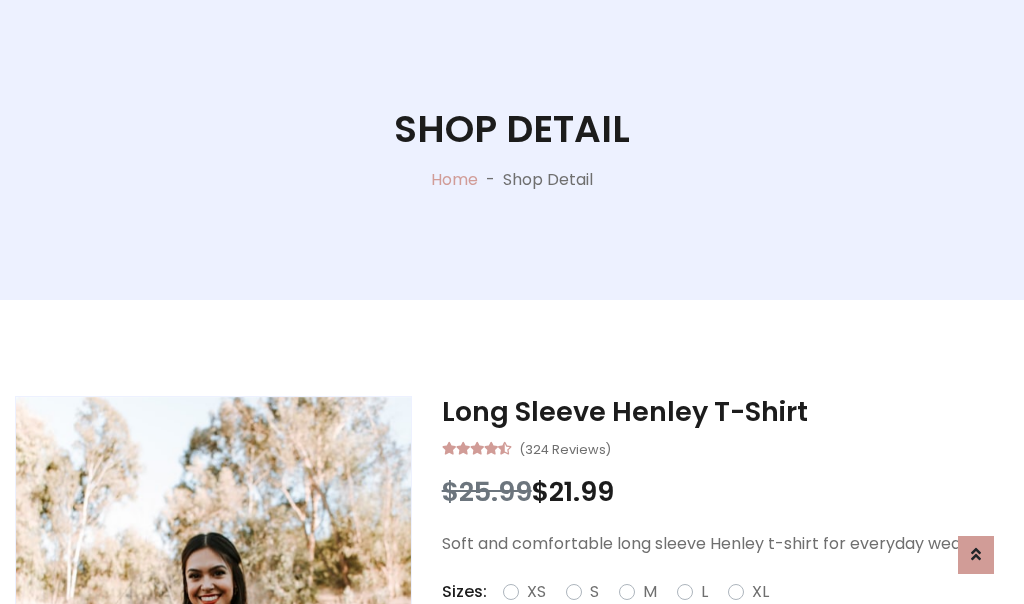 click on "Red" at bounding box center (732, 616) 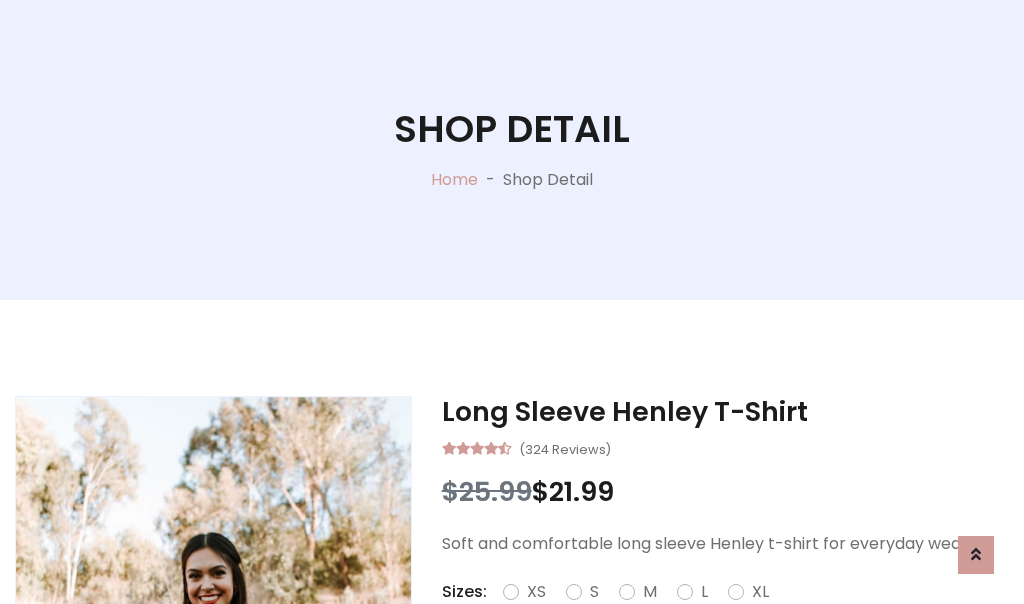 scroll, scrollTop: 206, scrollLeft: 0, axis: vertical 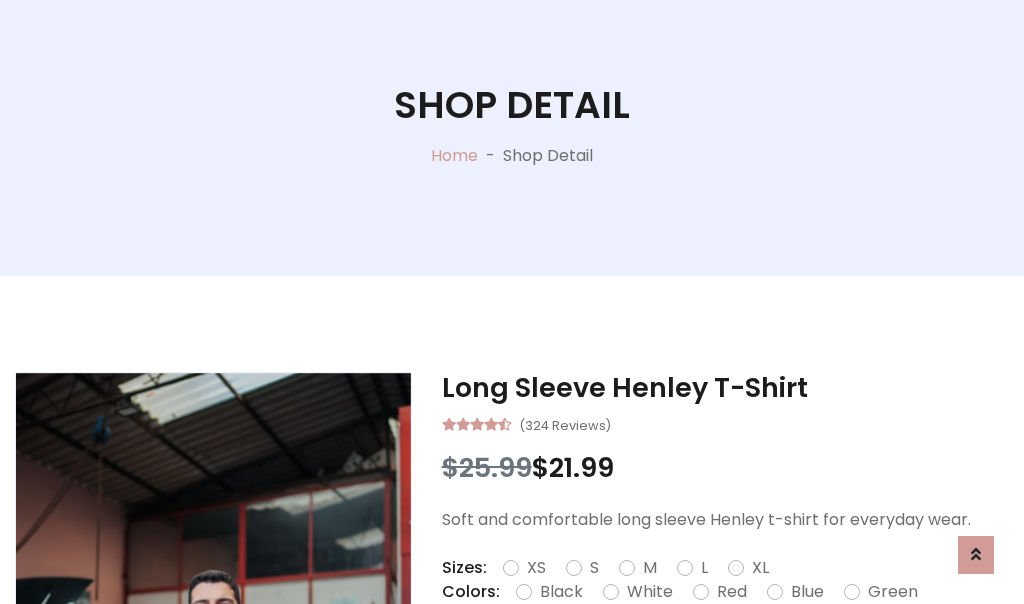 click on "Add To Cart" at bounding box center (663, 655) 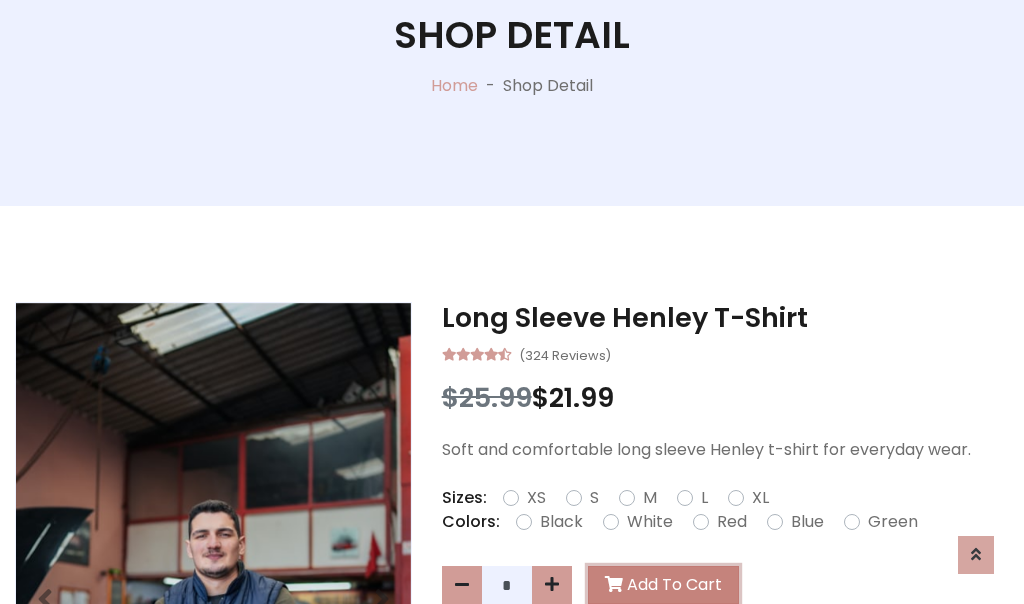 scroll, scrollTop: 0, scrollLeft: 0, axis: both 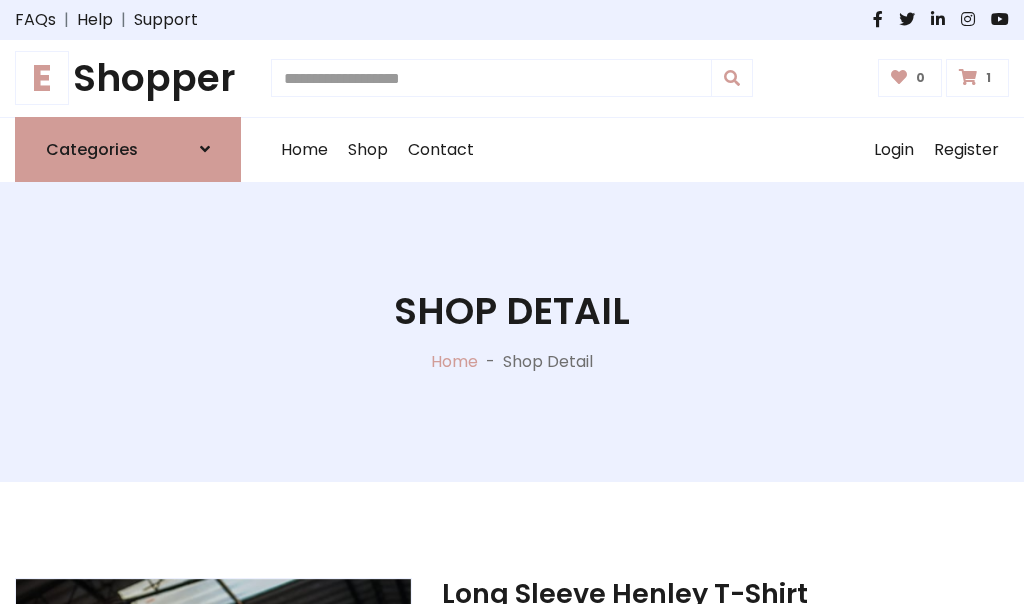 click at bounding box center [968, 77] 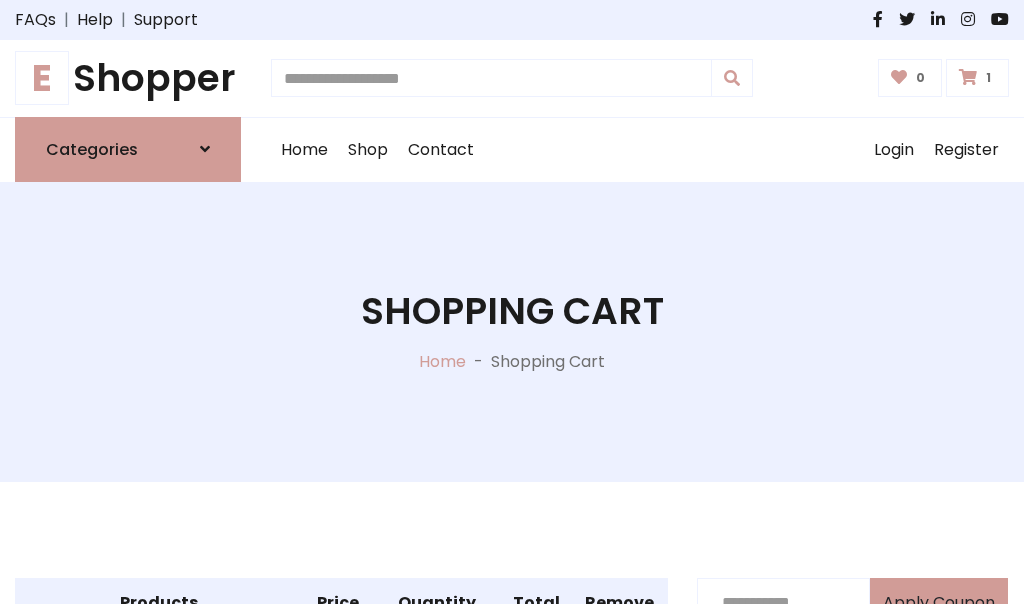 scroll, scrollTop: 474, scrollLeft: 0, axis: vertical 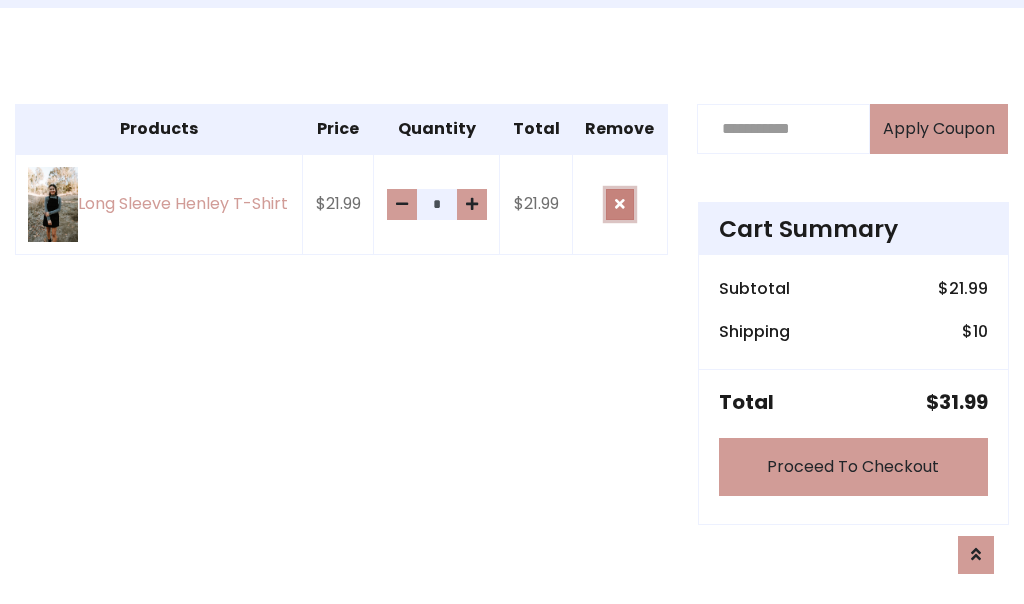 click at bounding box center (620, 204) 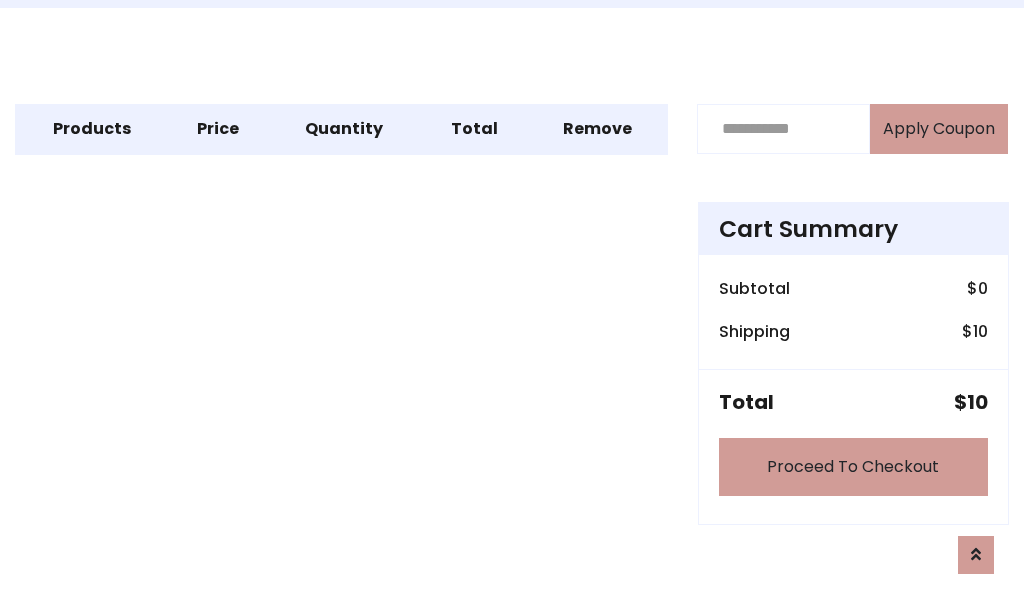 scroll, scrollTop: 247, scrollLeft: 0, axis: vertical 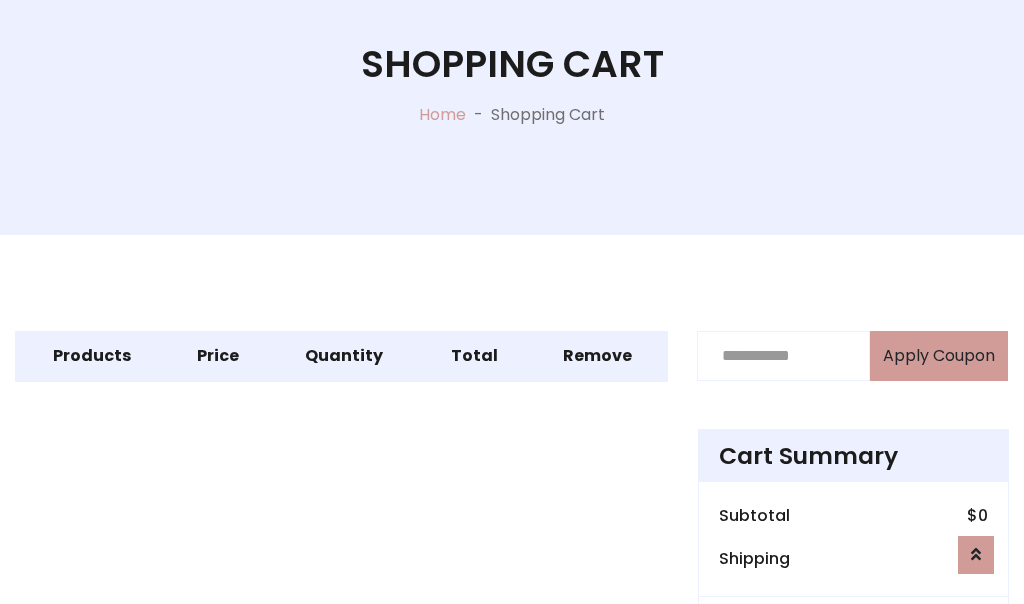 click on "Proceed To Checkout" at bounding box center (853, 694) 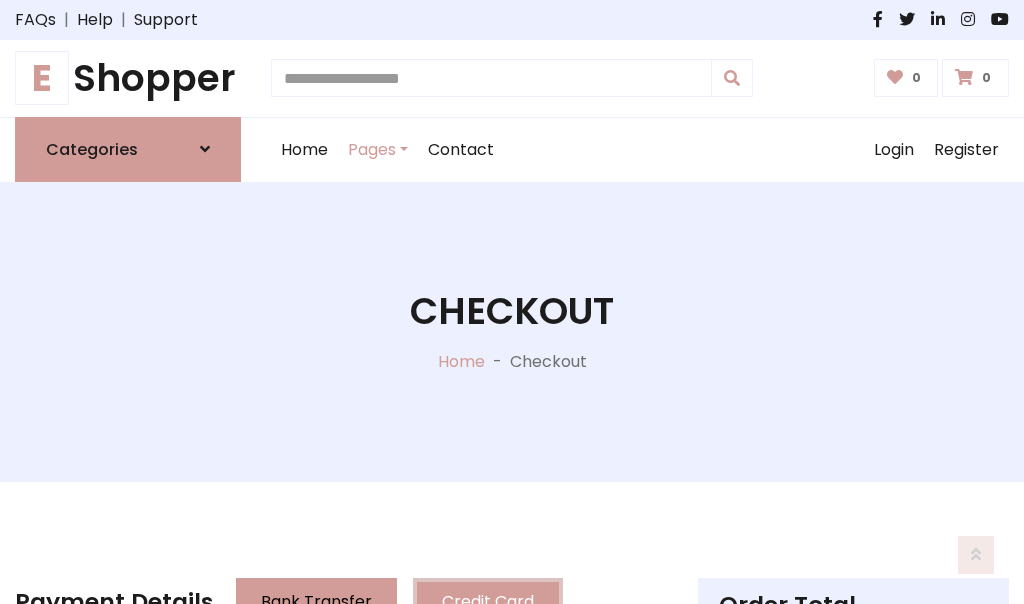 scroll, scrollTop: 137, scrollLeft: 0, axis: vertical 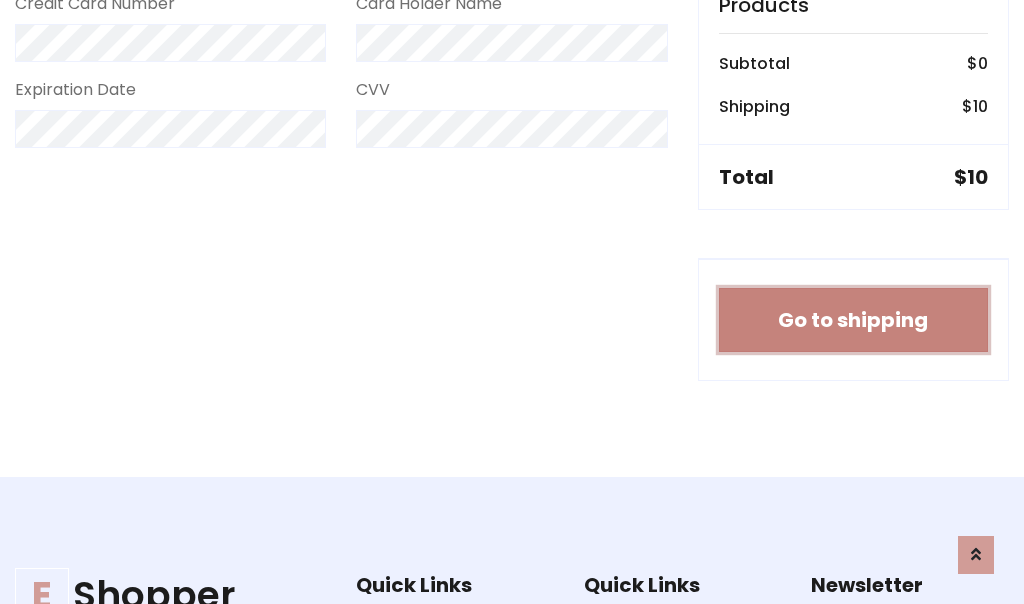 click on "Go to shipping" at bounding box center (853, 320) 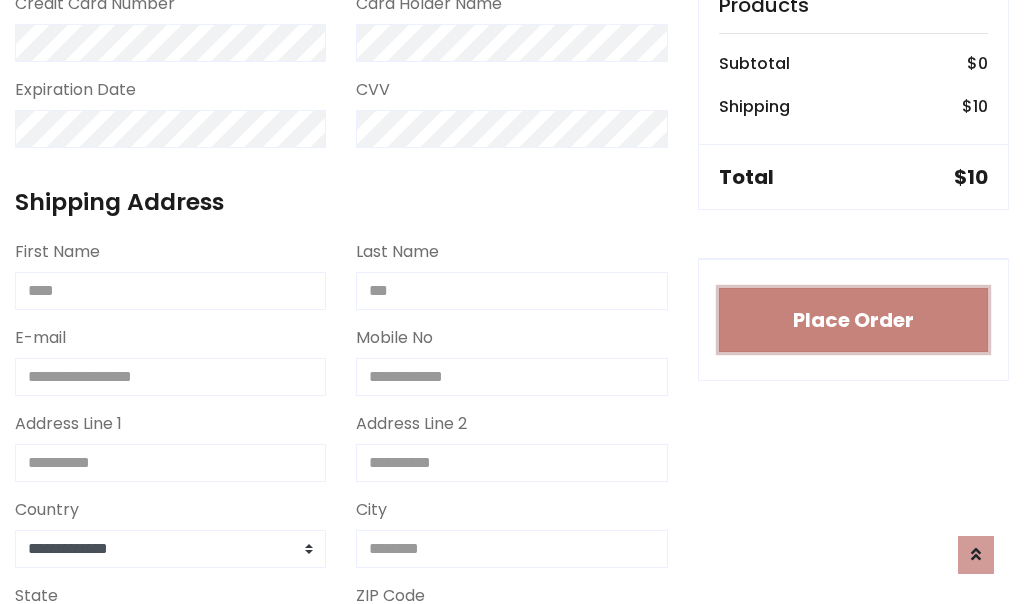 type 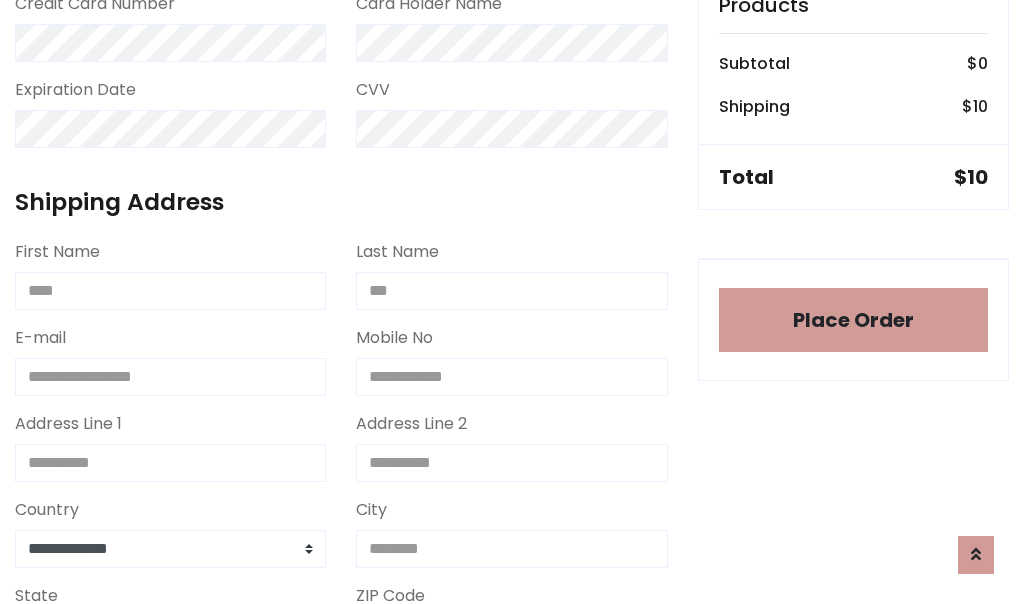 scroll, scrollTop: 1216, scrollLeft: 0, axis: vertical 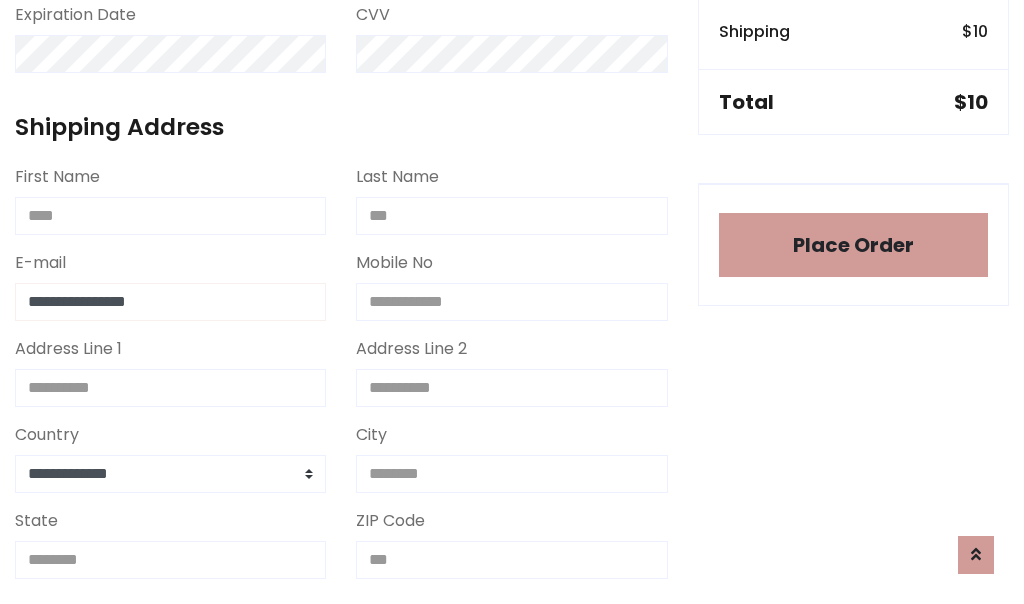 type on "**********" 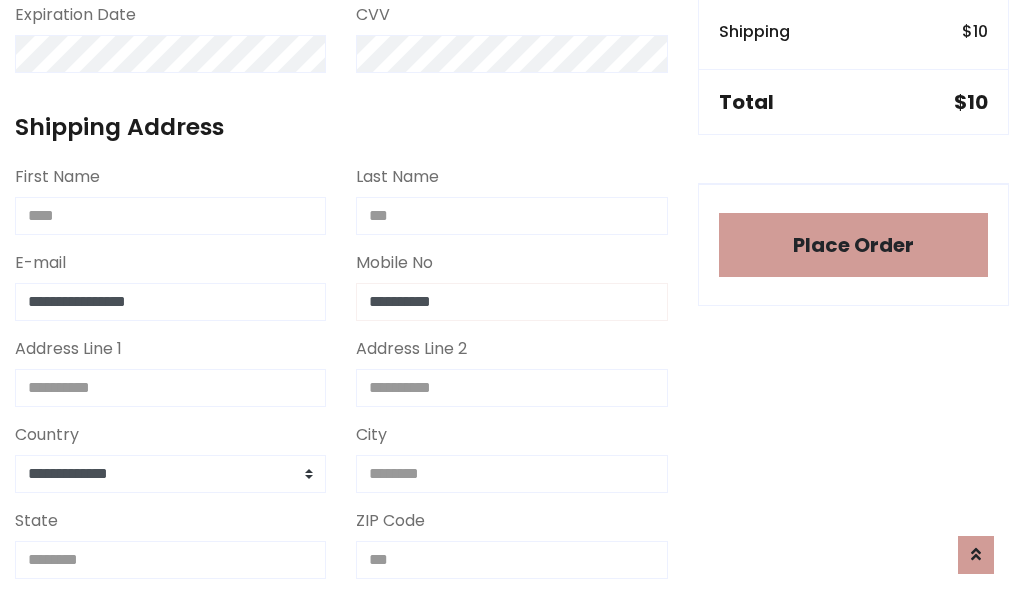 type on "**********" 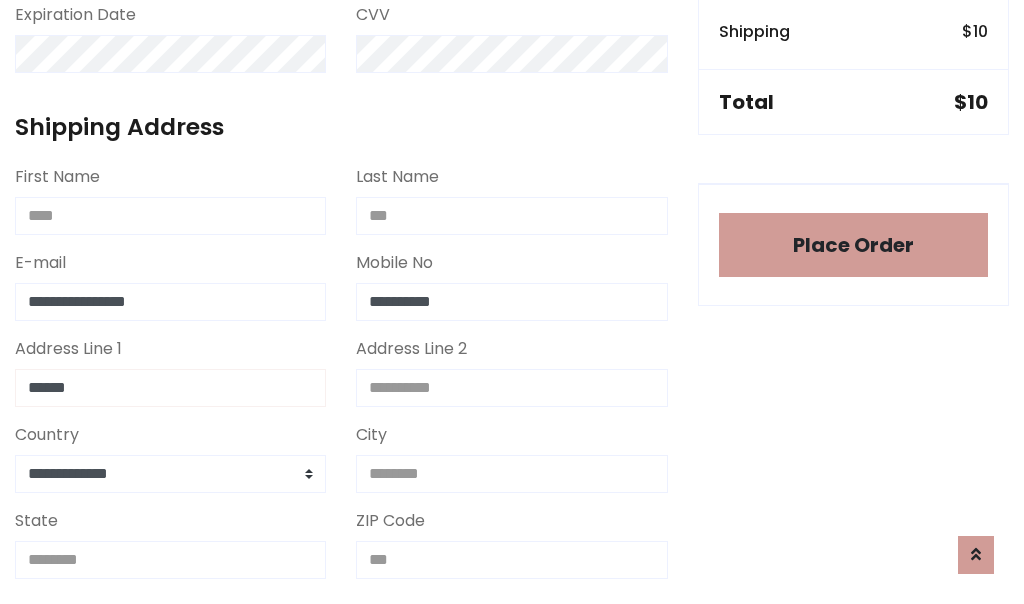 type on "******" 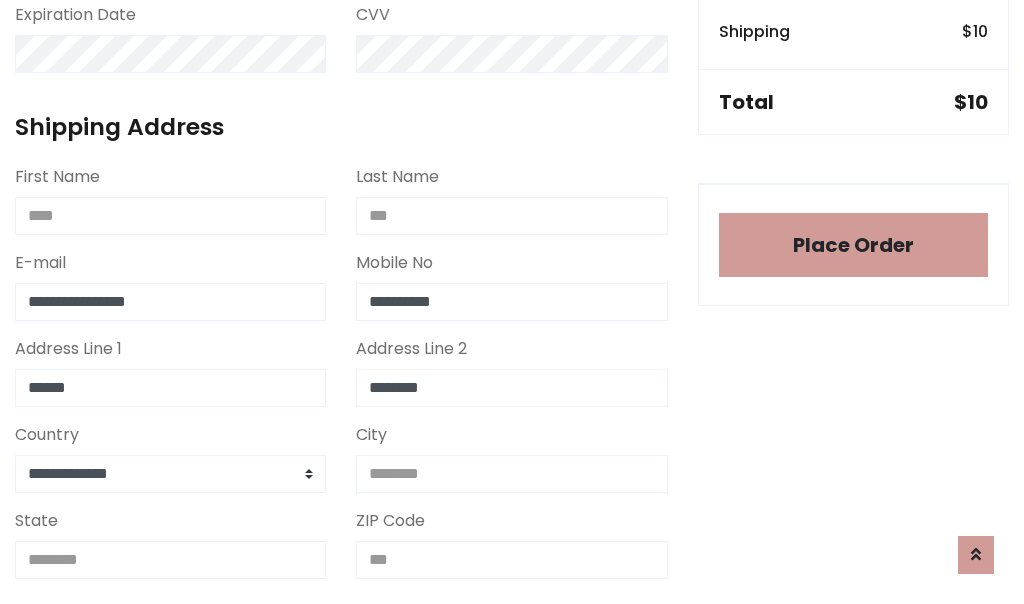type on "********" 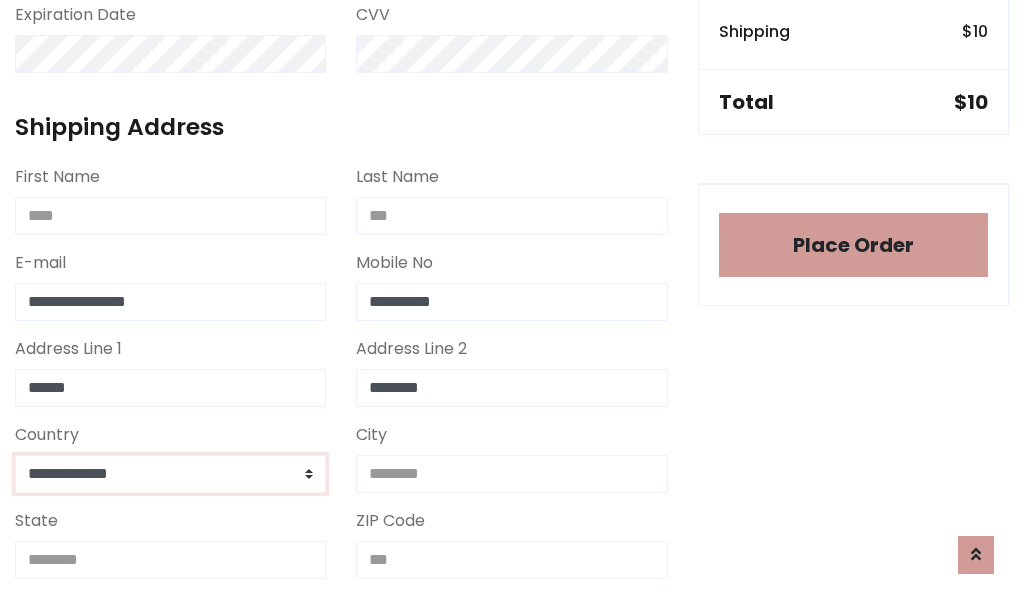 select on "*******" 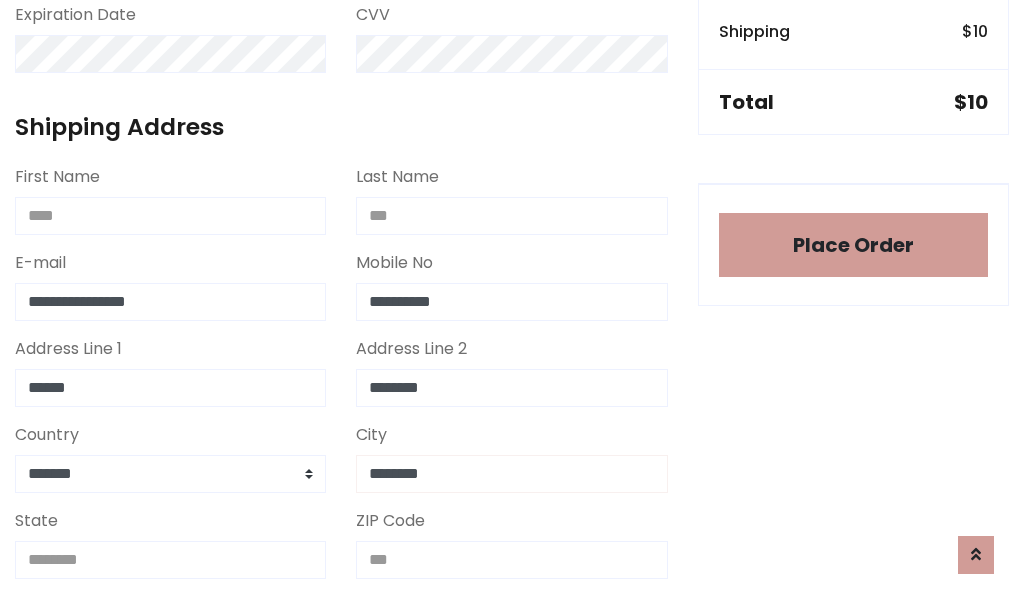 type on "********" 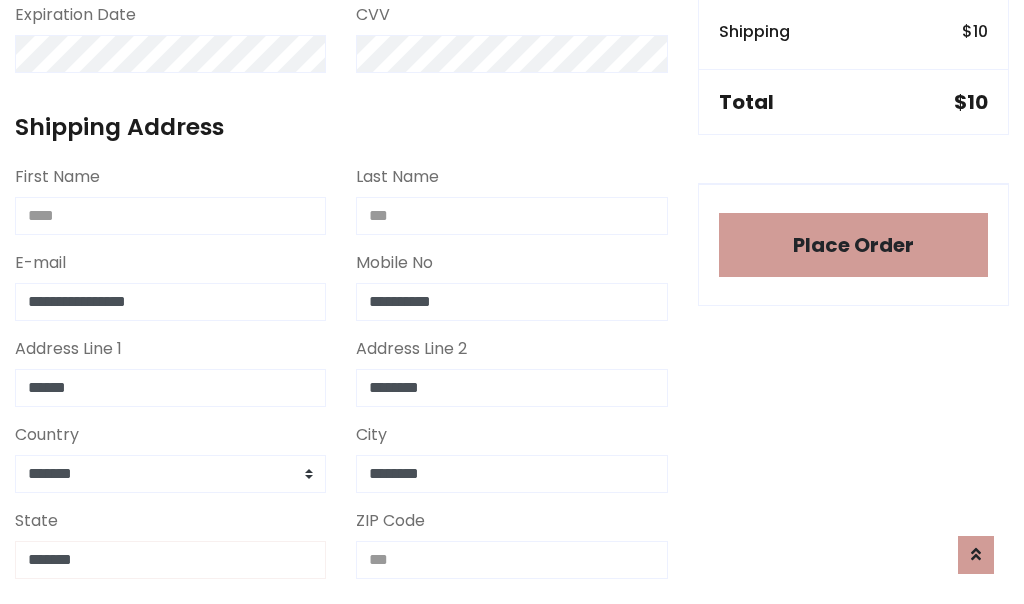 type on "*******" 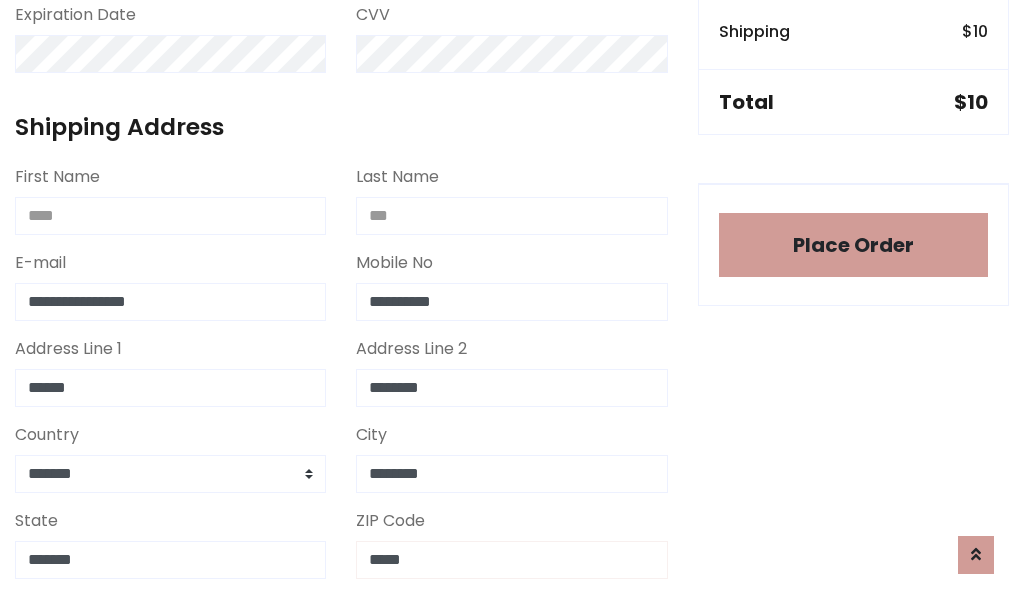 scroll, scrollTop: 403, scrollLeft: 0, axis: vertical 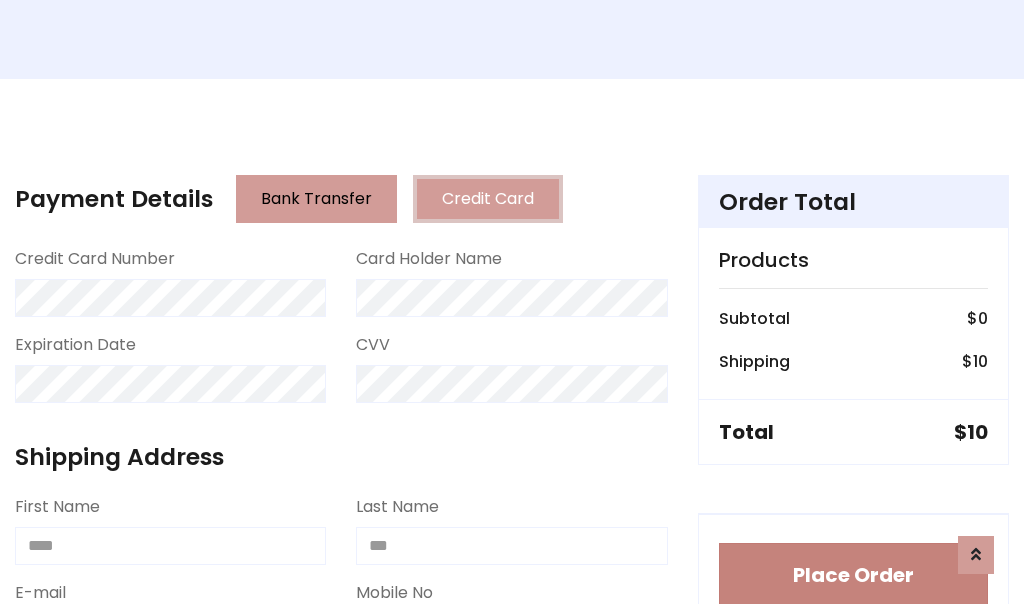 type on "*****" 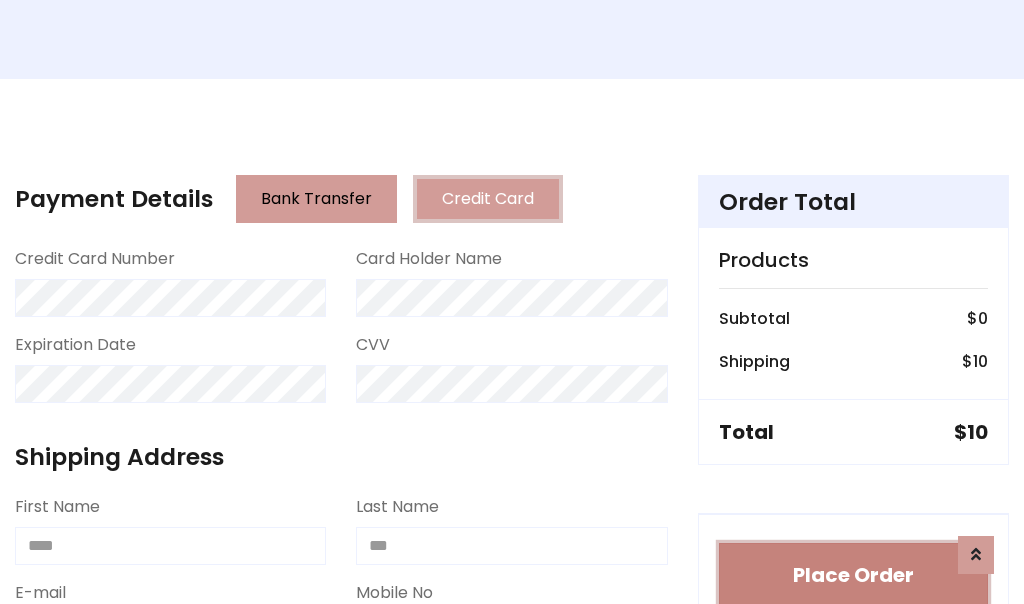 click on "Place Order" at bounding box center (853, 575) 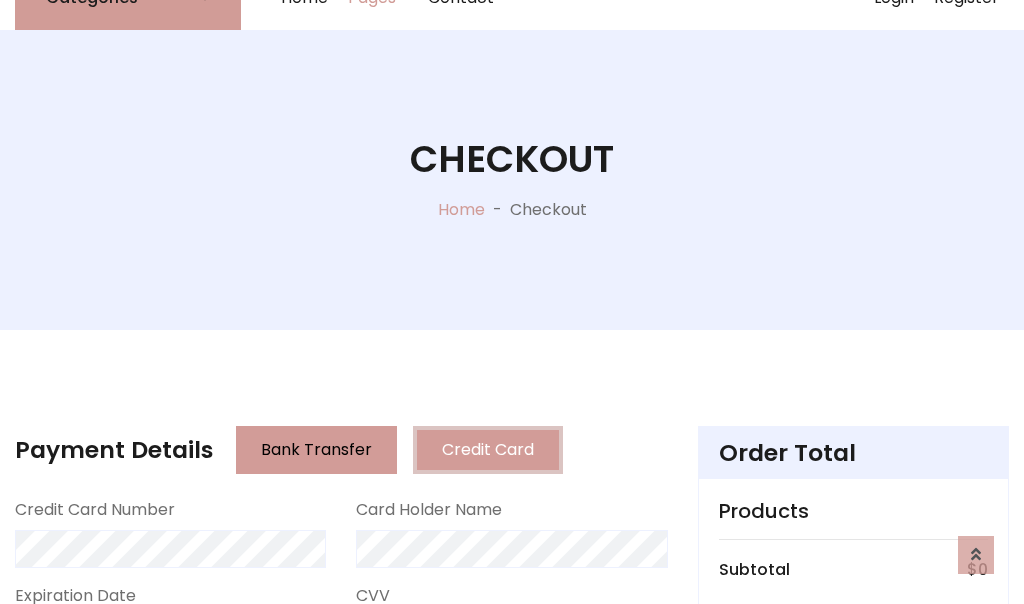 scroll, scrollTop: 0, scrollLeft: 0, axis: both 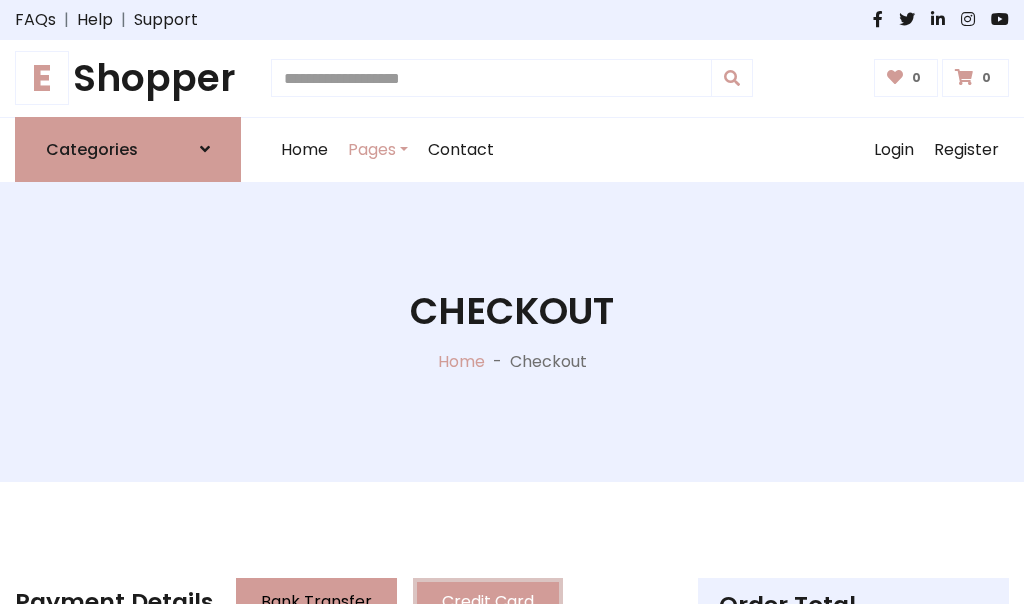 click on "E Shopper" at bounding box center [128, 78] 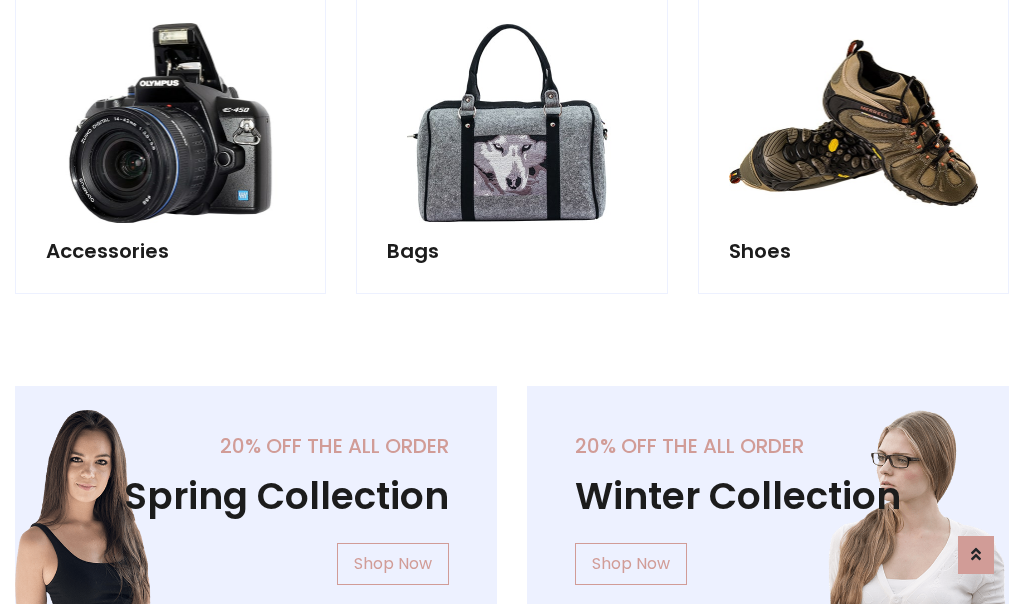 scroll, scrollTop: 770, scrollLeft: 0, axis: vertical 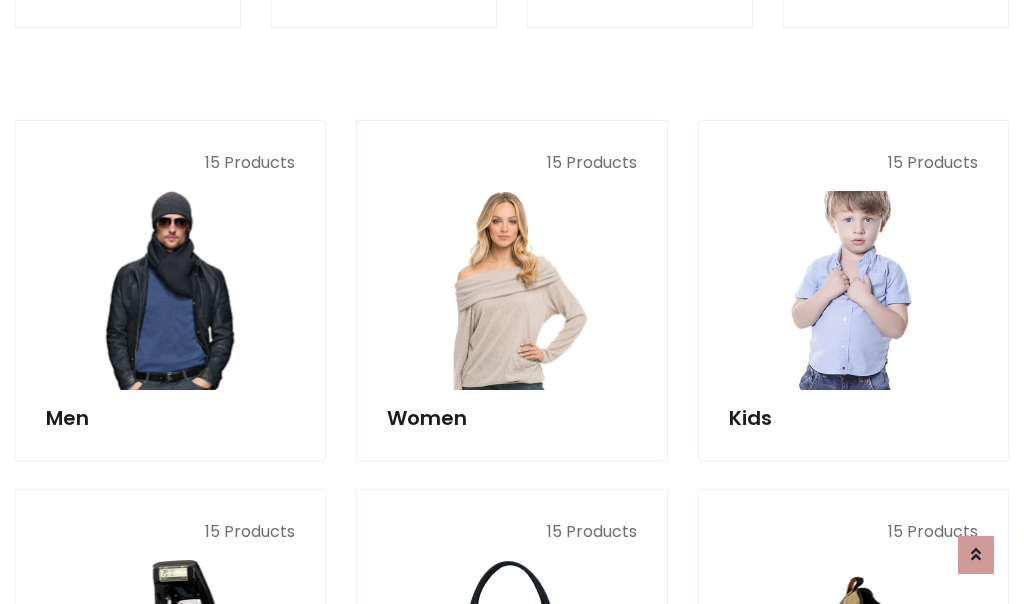click at bounding box center [853, 290] 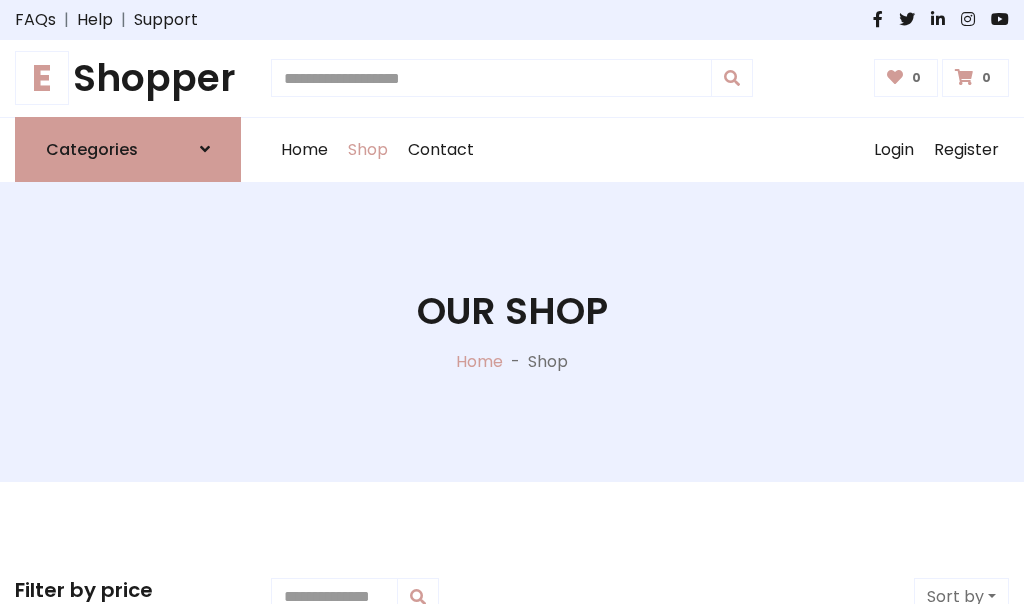scroll, scrollTop: 549, scrollLeft: 0, axis: vertical 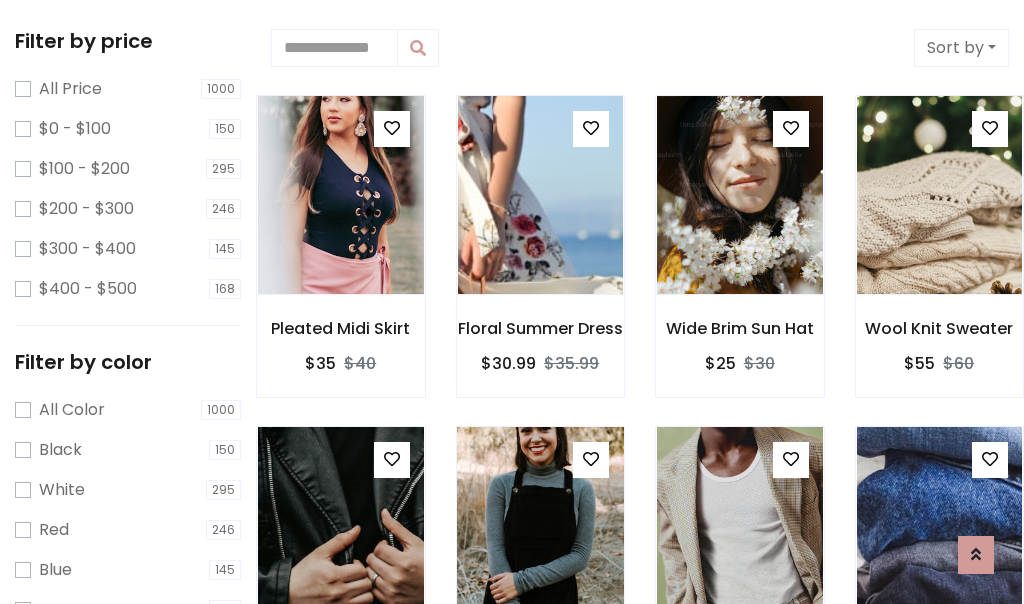 click at bounding box center [591, 459] 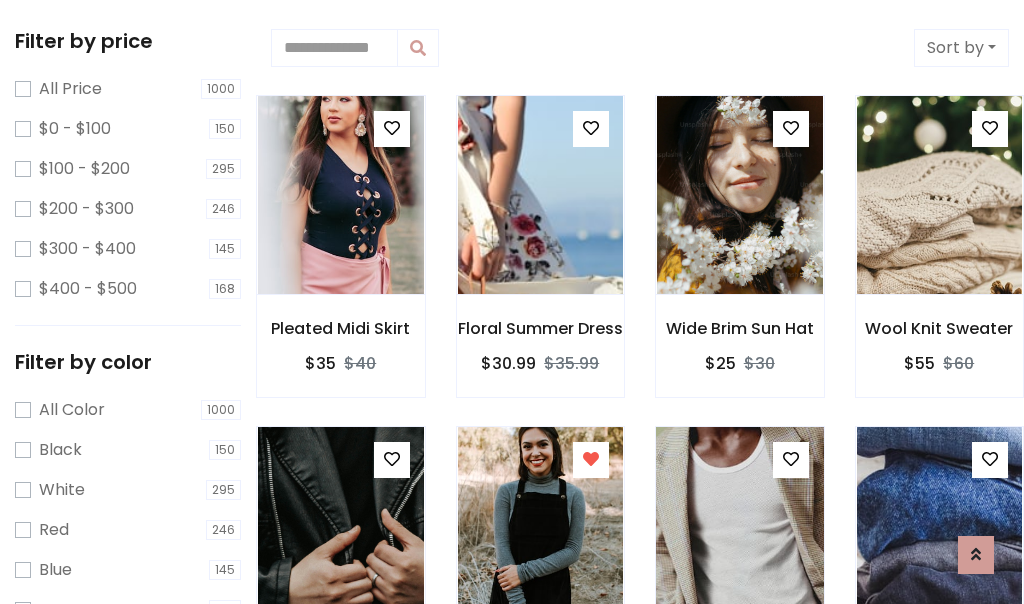 click at bounding box center (739, 526) 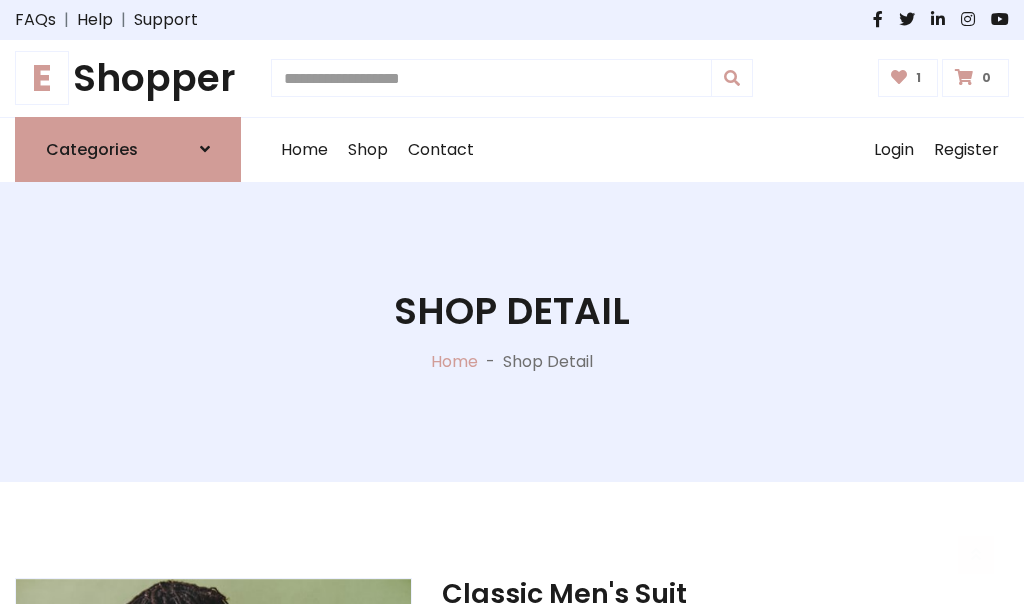 scroll, scrollTop: 262, scrollLeft: 0, axis: vertical 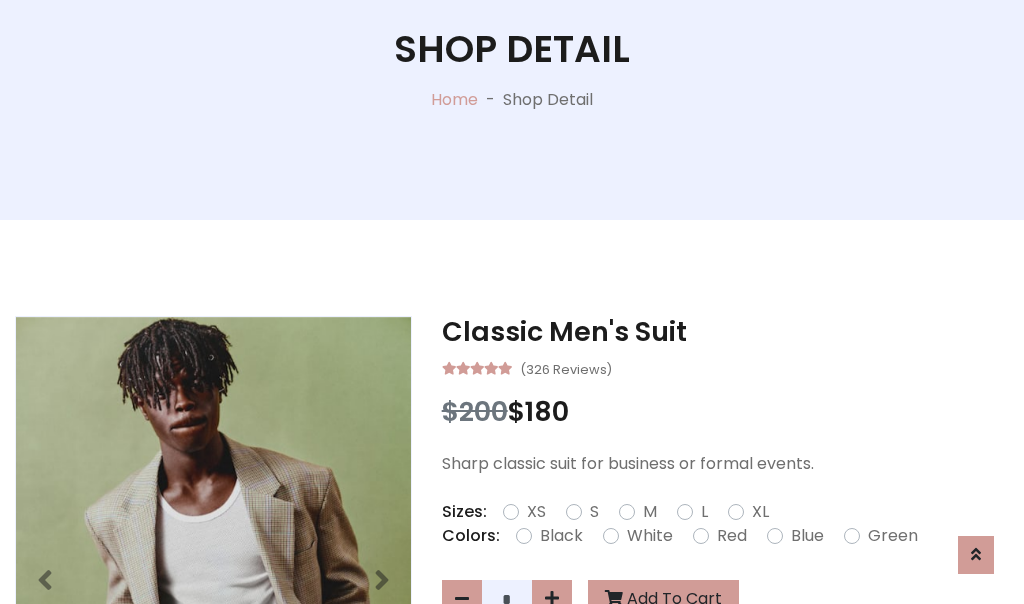 click on "XL" at bounding box center (760, 512) 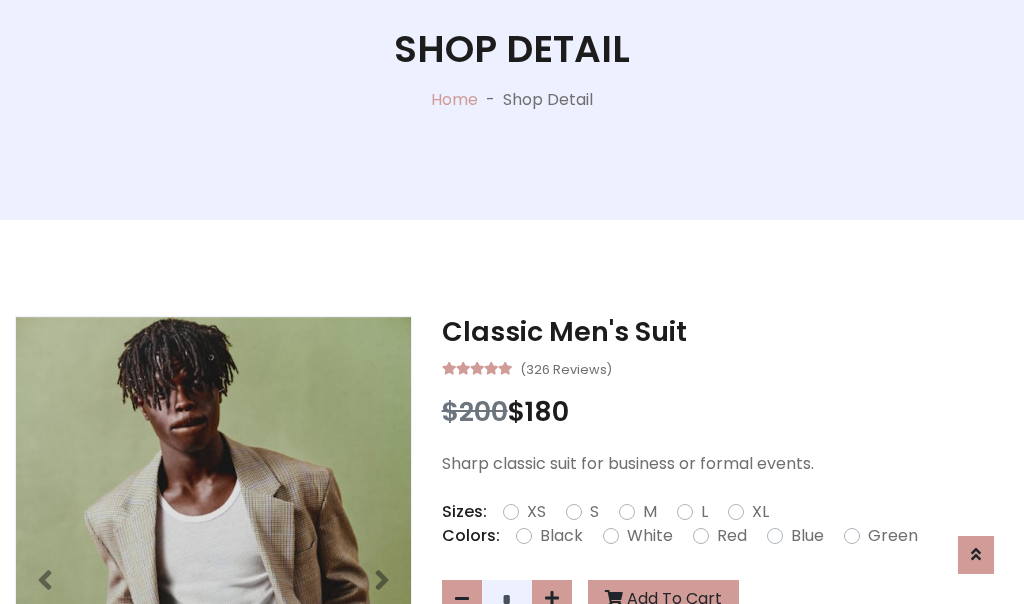 click on "Black" at bounding box center (561, 536) 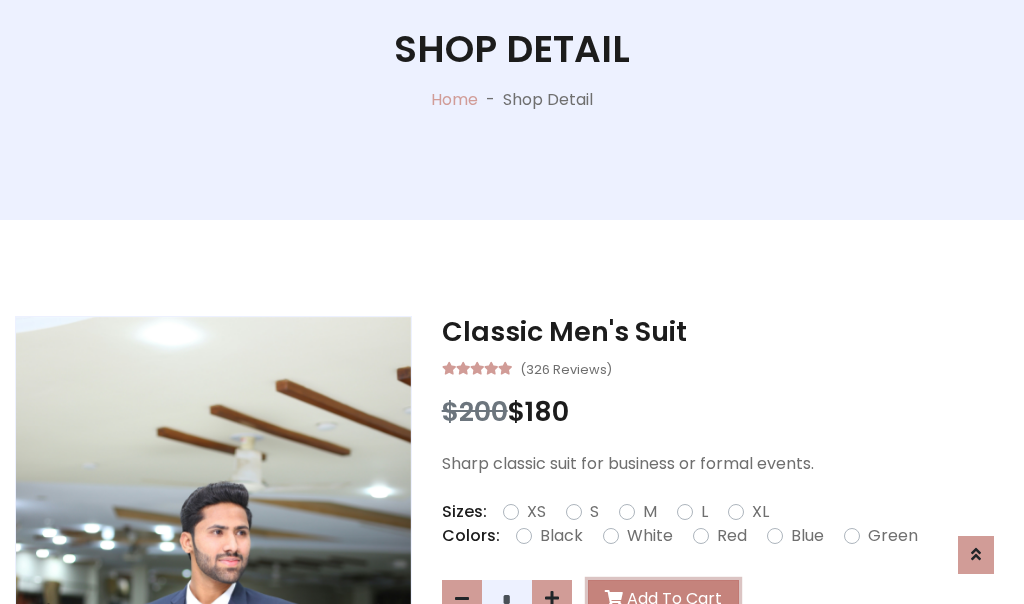 click on "Add To Cart" at bounding box center [663, 599] 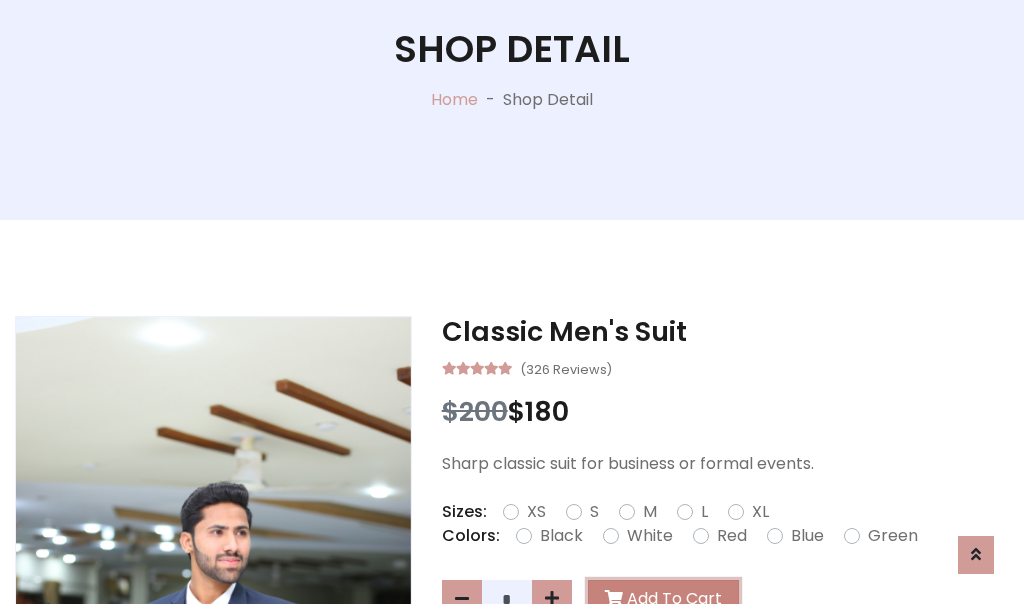 scroll, scrollTop: 0, scrollLeft: 0, axis: both 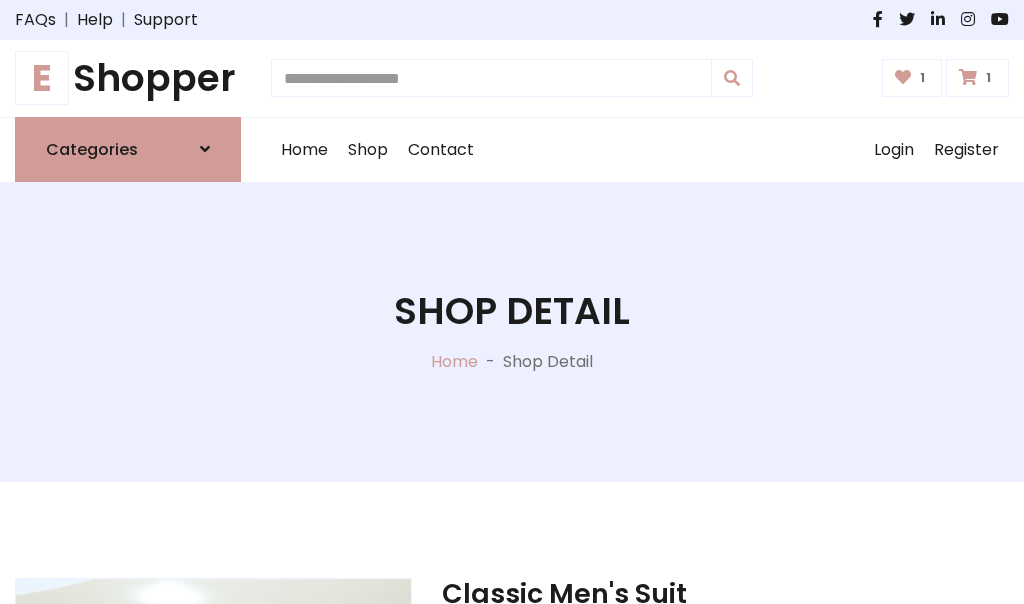 click at bounding box center [968, 77] 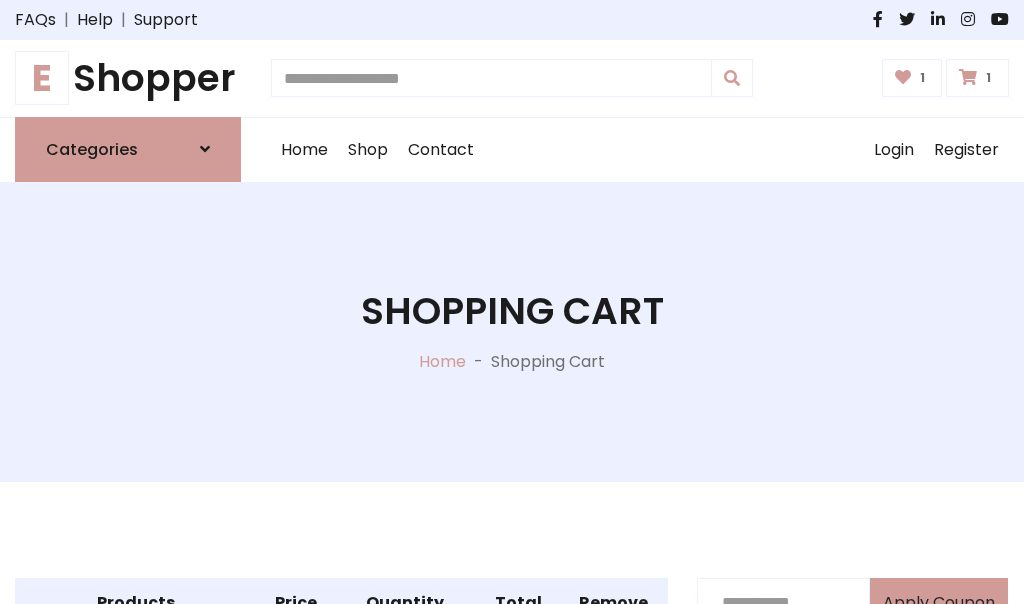 scroll, scrollTop: 570, scrollLeft: 0, axis: vertical 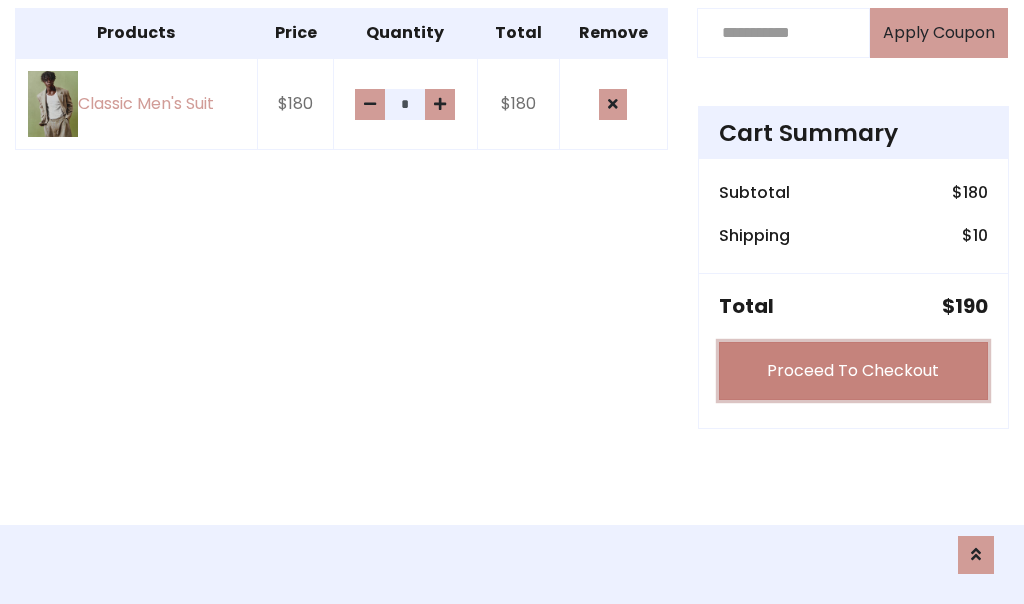 click on "Proceed To Checkout" at bounding box center (853, 371) 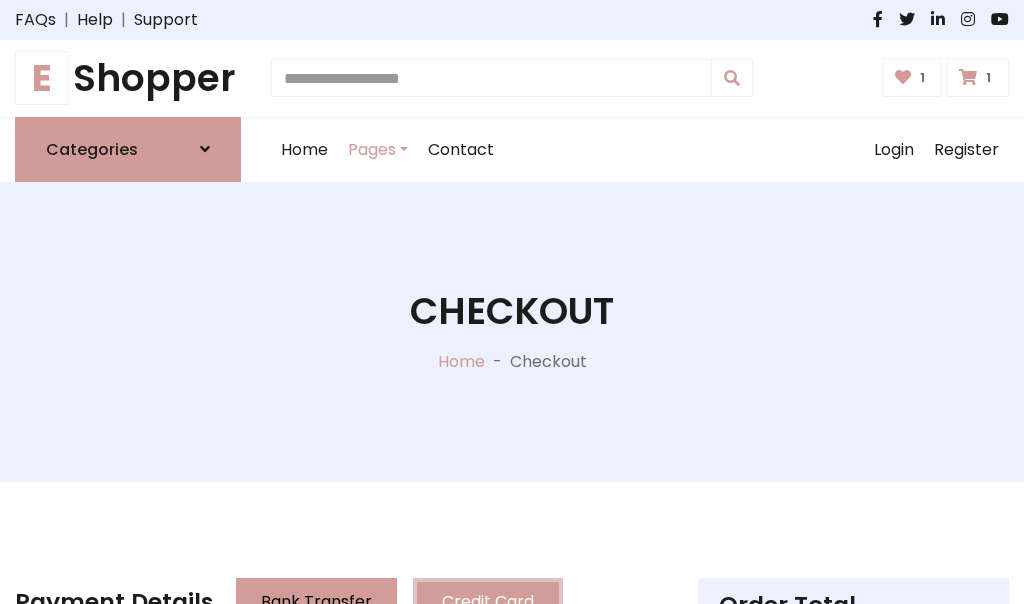 scroll, scrollTop: 201, scrollLeft: 0, axis: vertical 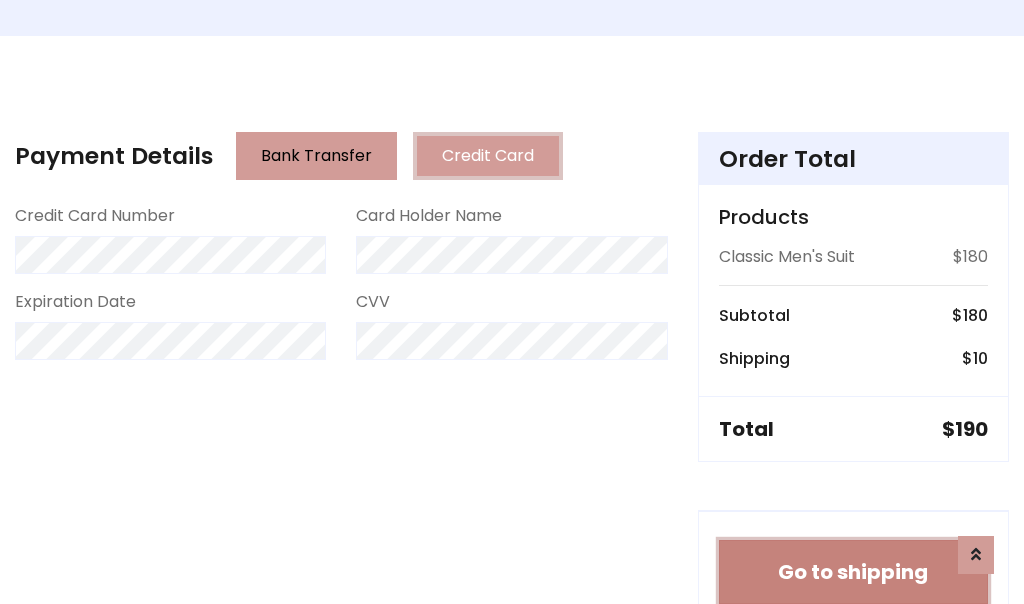 click on "Go to shipping" at bounding box center [853, 572] 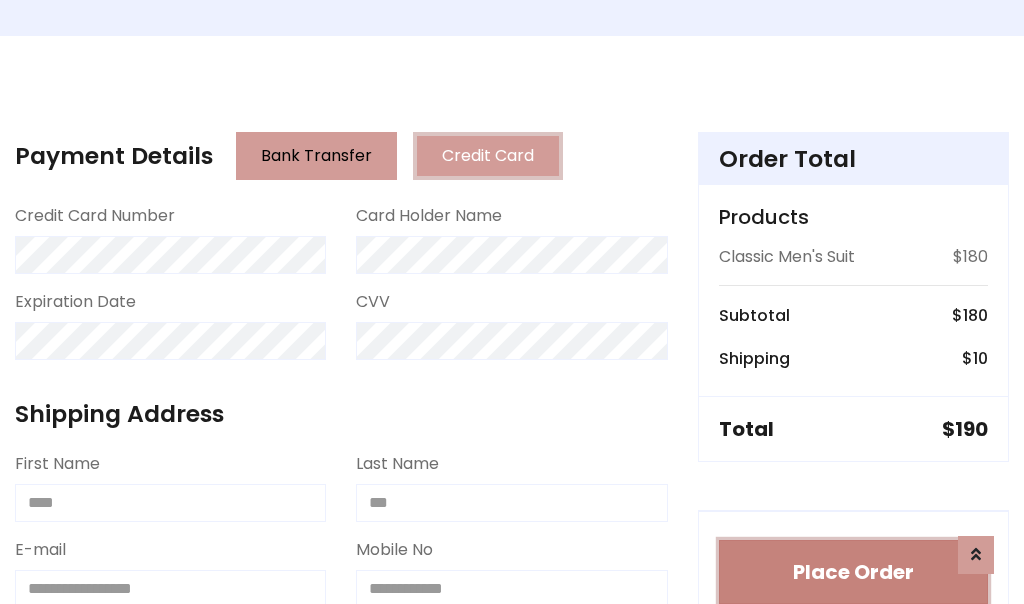 type 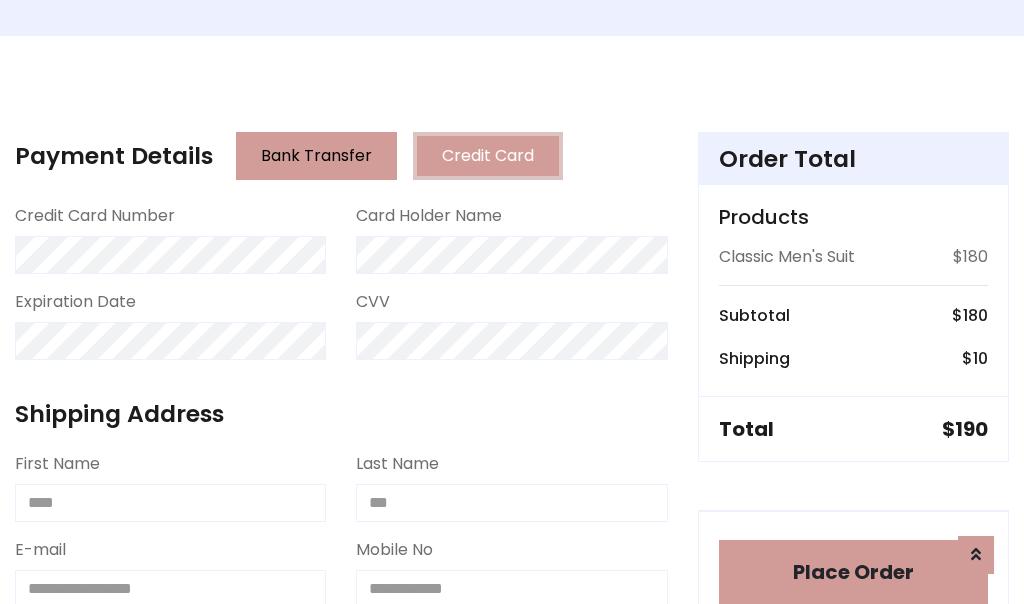 scroll, scrollTop: 1216, scrollLeft: 0, axis: vertical 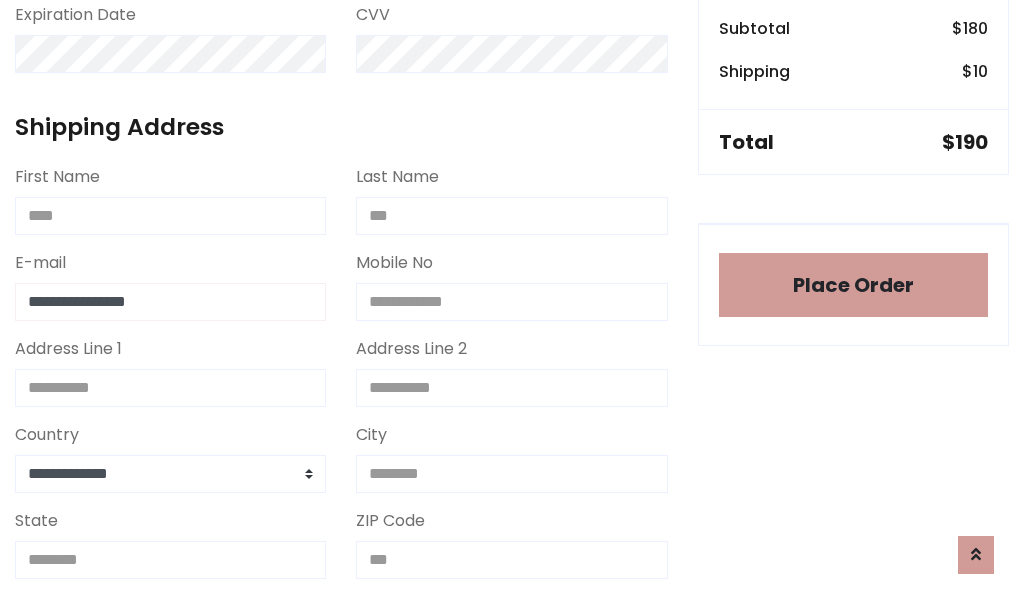 type on "**********" 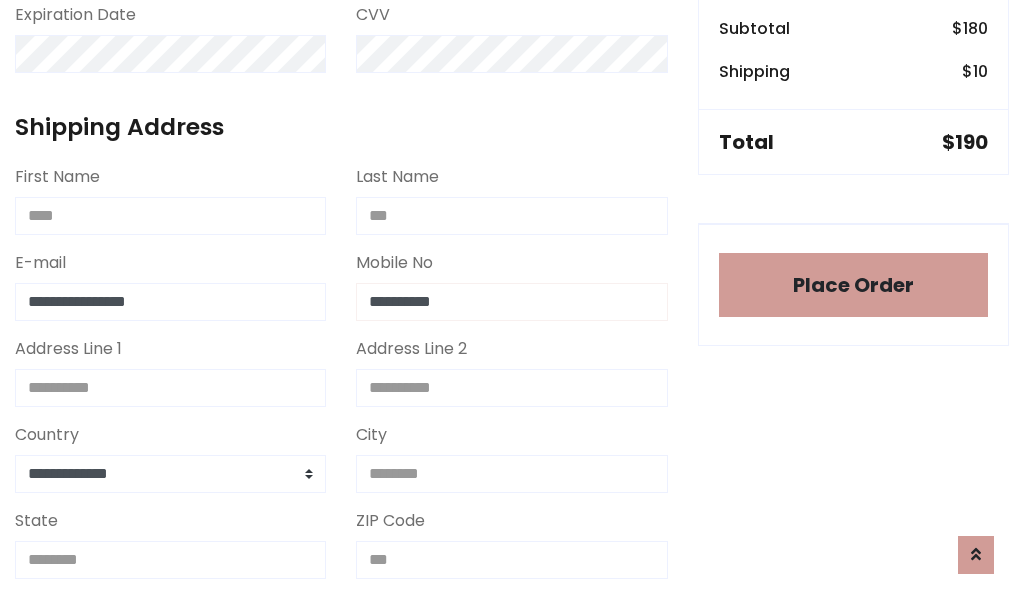 scroll, scrollTop: 573, scrollLeft: 0, axis: vertical 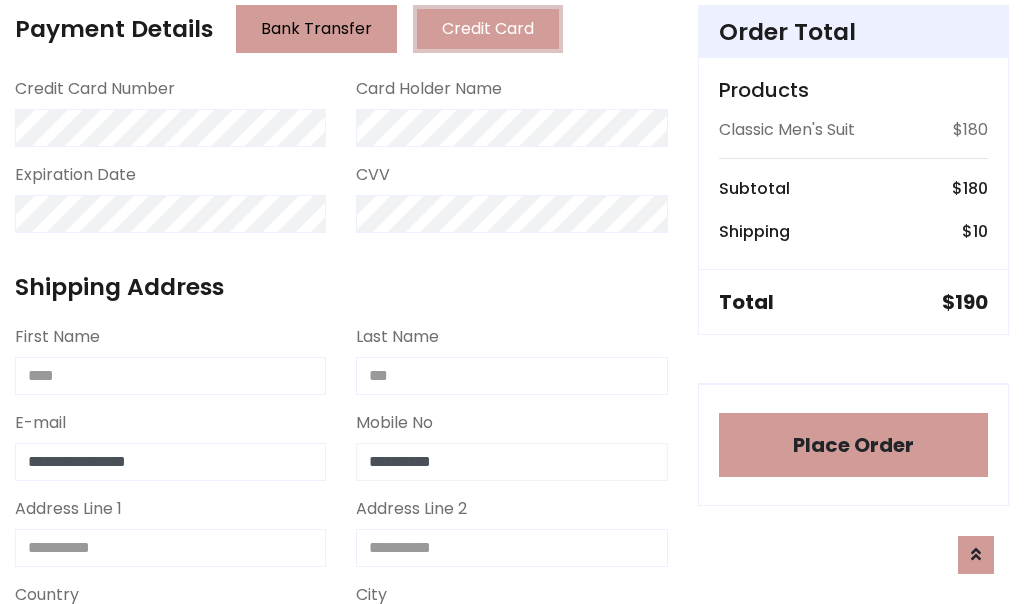 type on "**********" 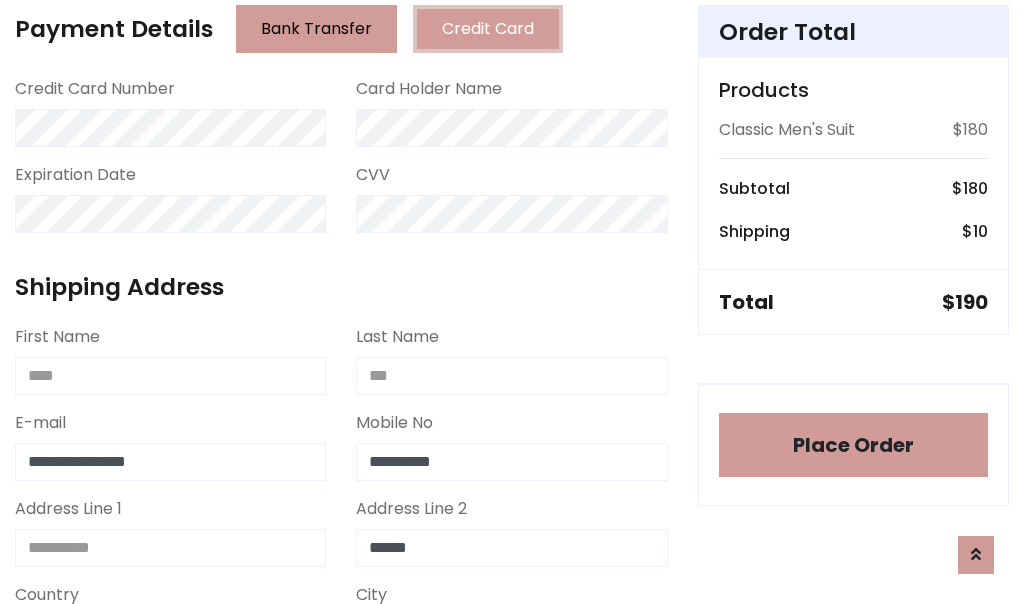 type on "******" 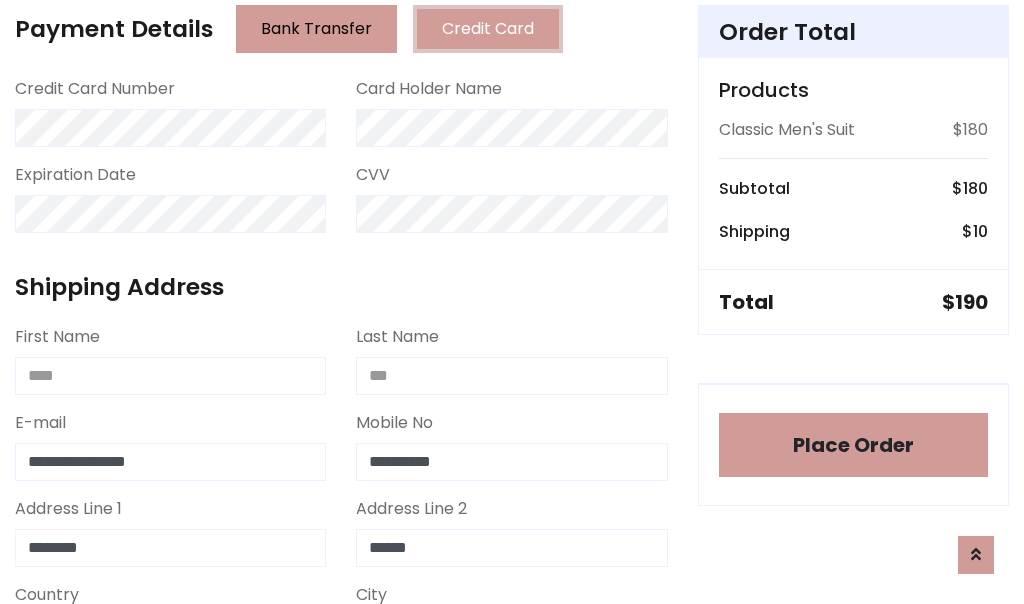 type on "********" 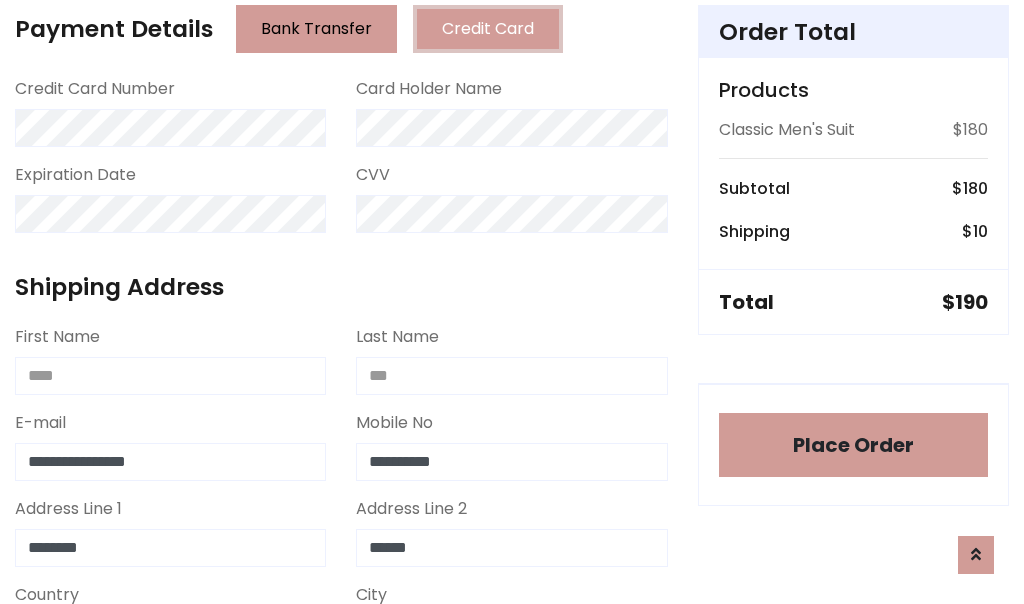 select on "*******" 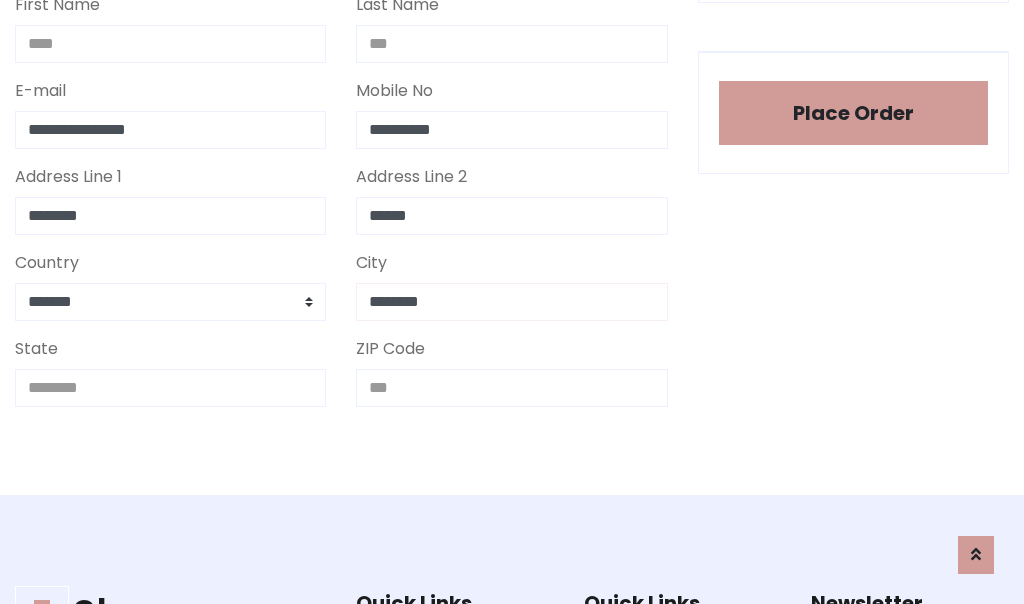 type on "********" 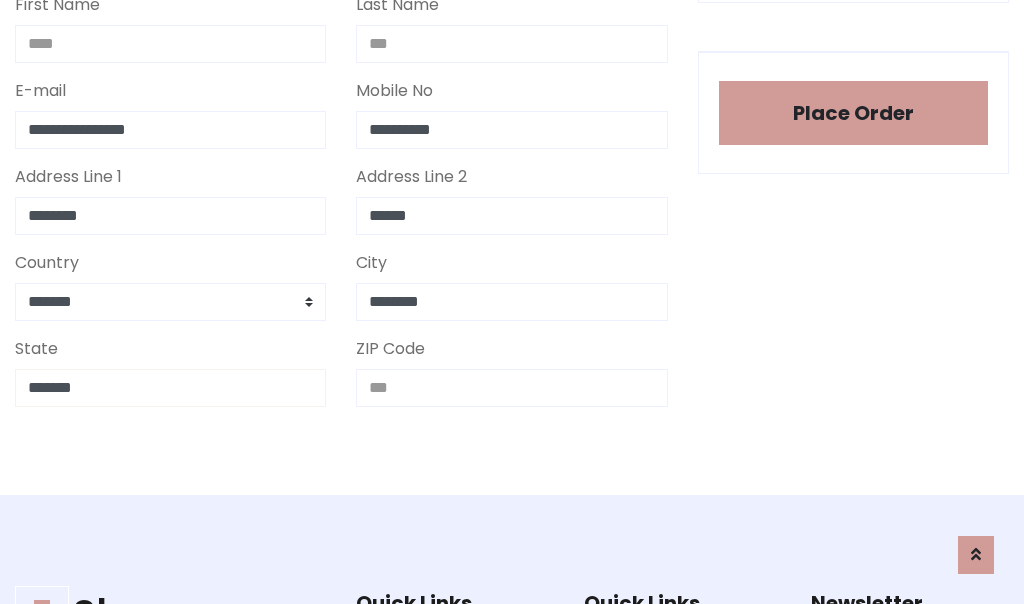 type on "*******" 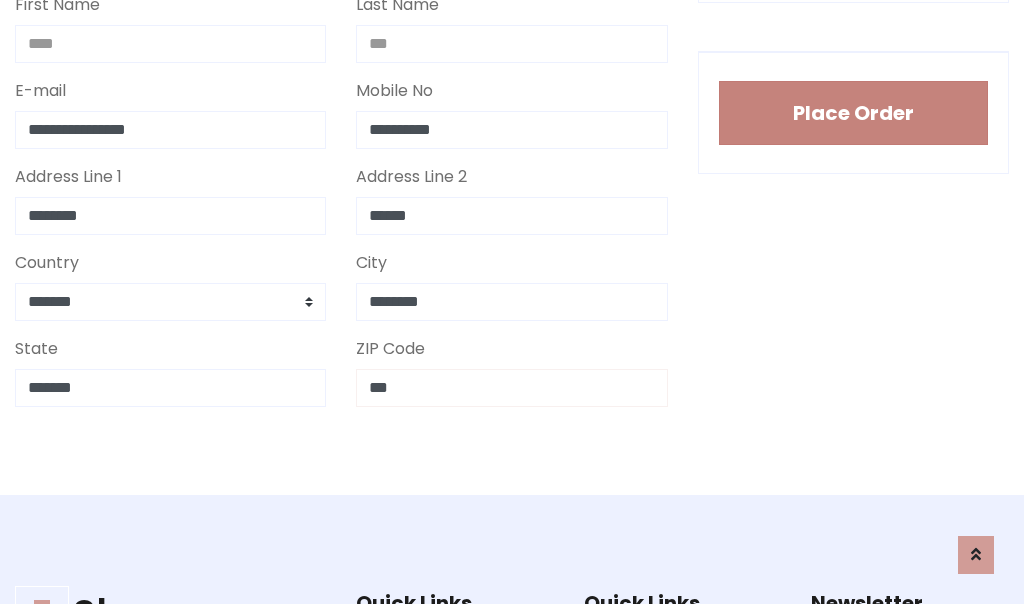 type on "***" 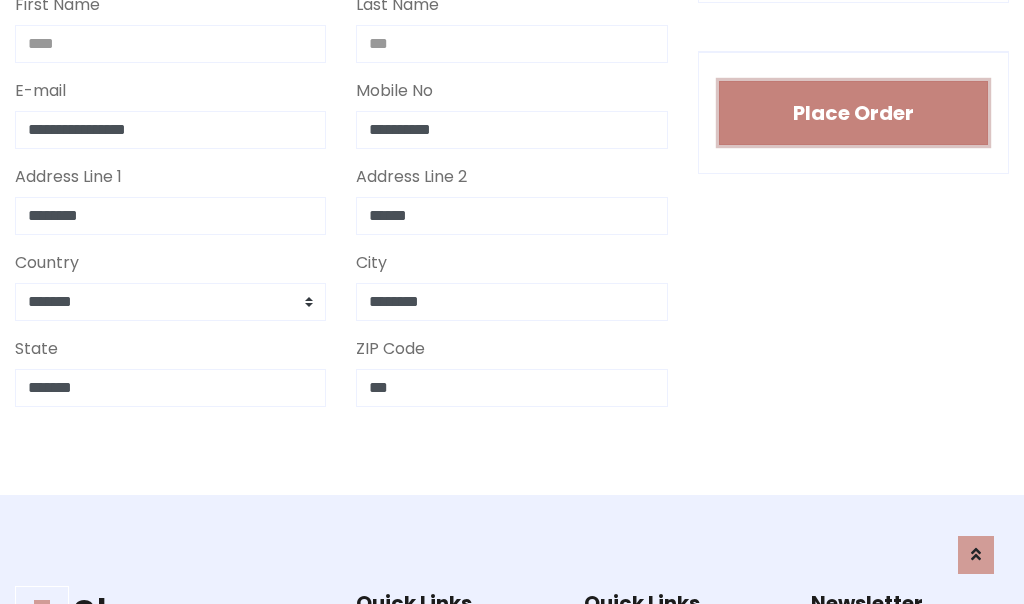 click on "Place Order" at bounding box center (853, 113) 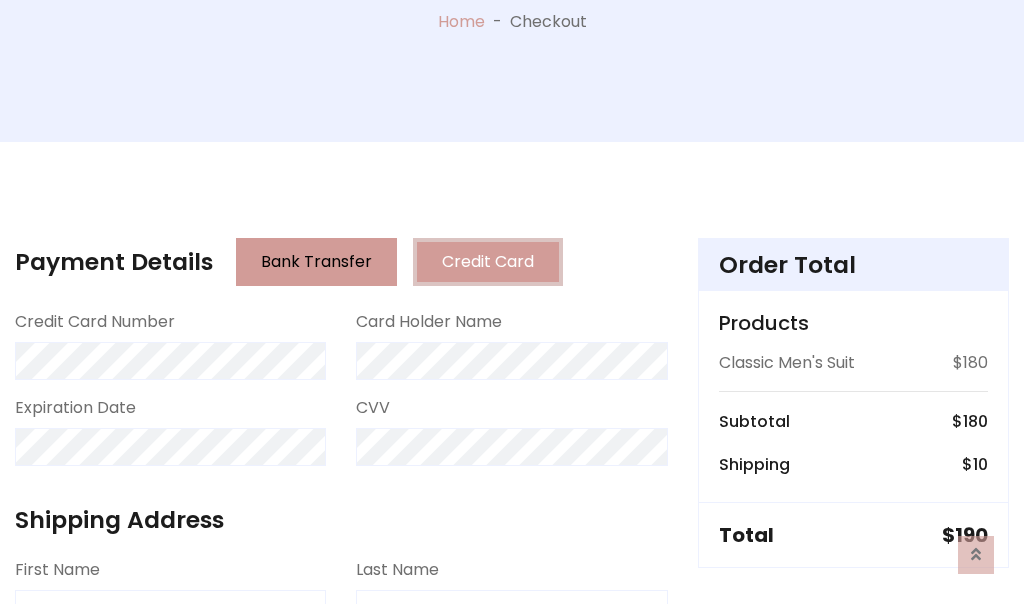scroll, scrollTop: 0, scrollLeft: 0, axis: both 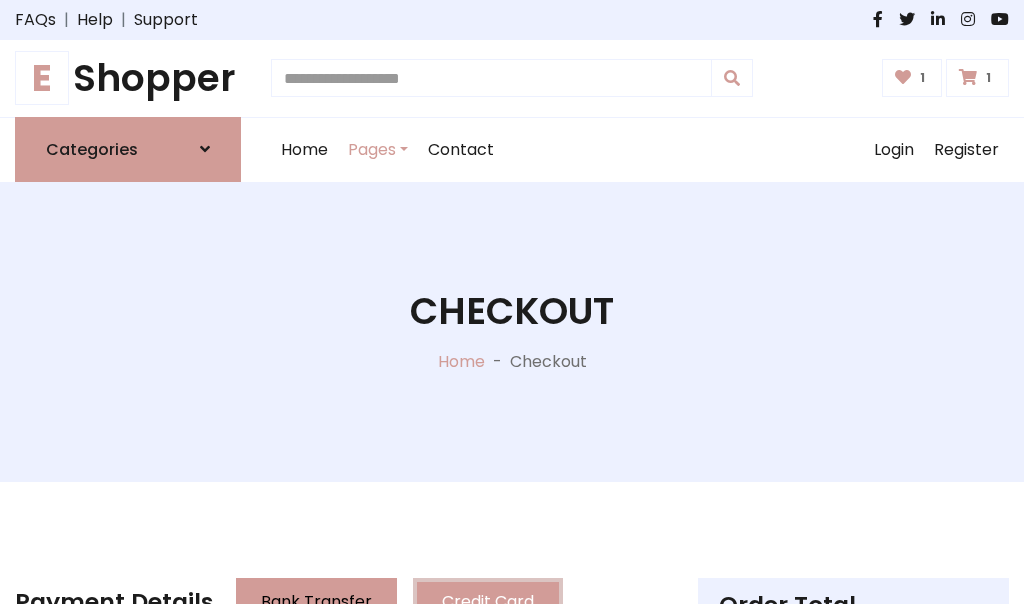 click on "E" at bounding box center (42, 78) 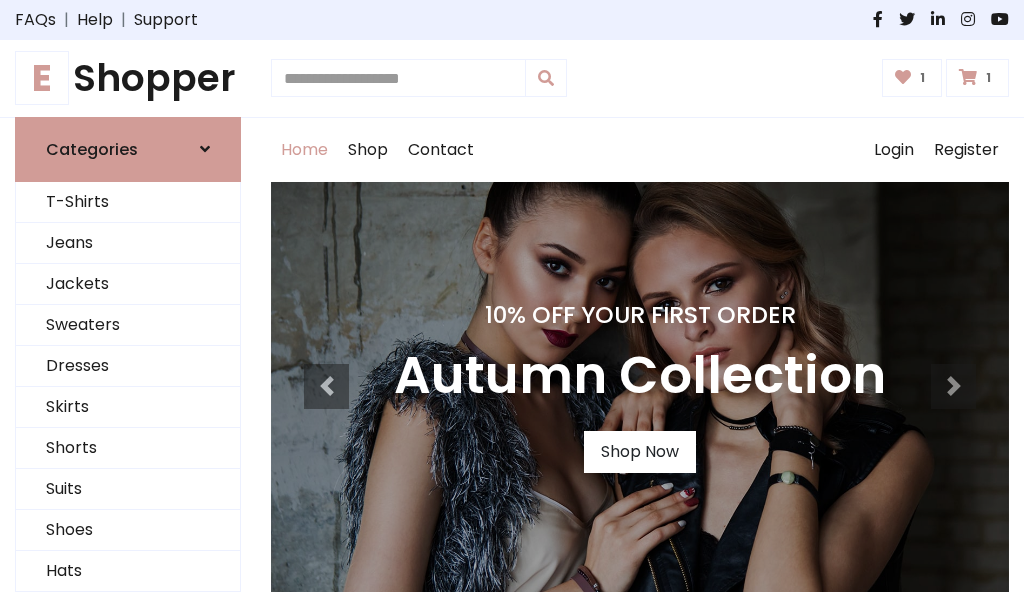 scroll, scrollTop: 0, scrollLeft: 0, axis: both 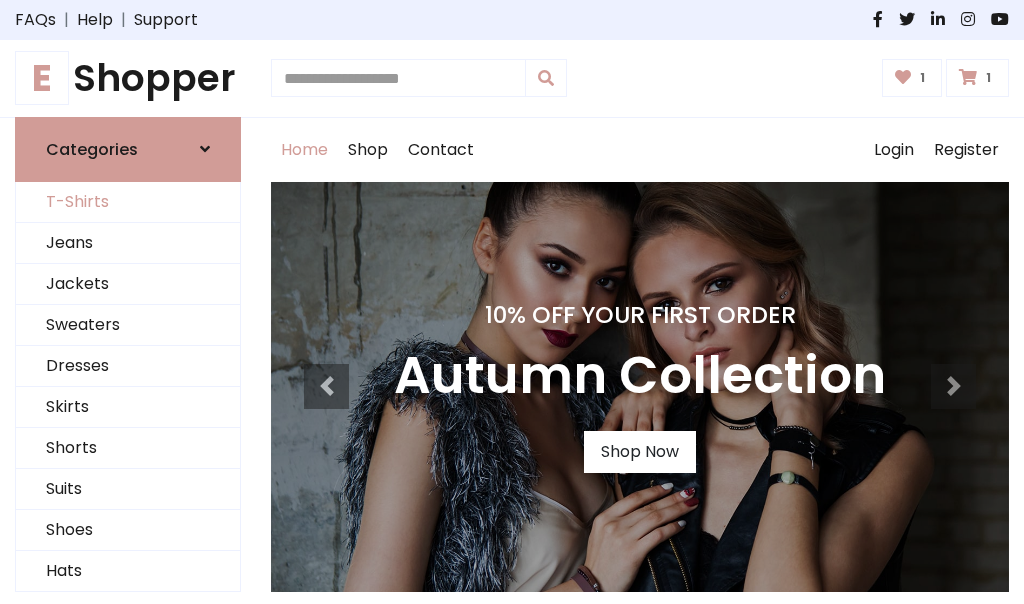 click on "T-Shirts" at bounding box center (128, 202) 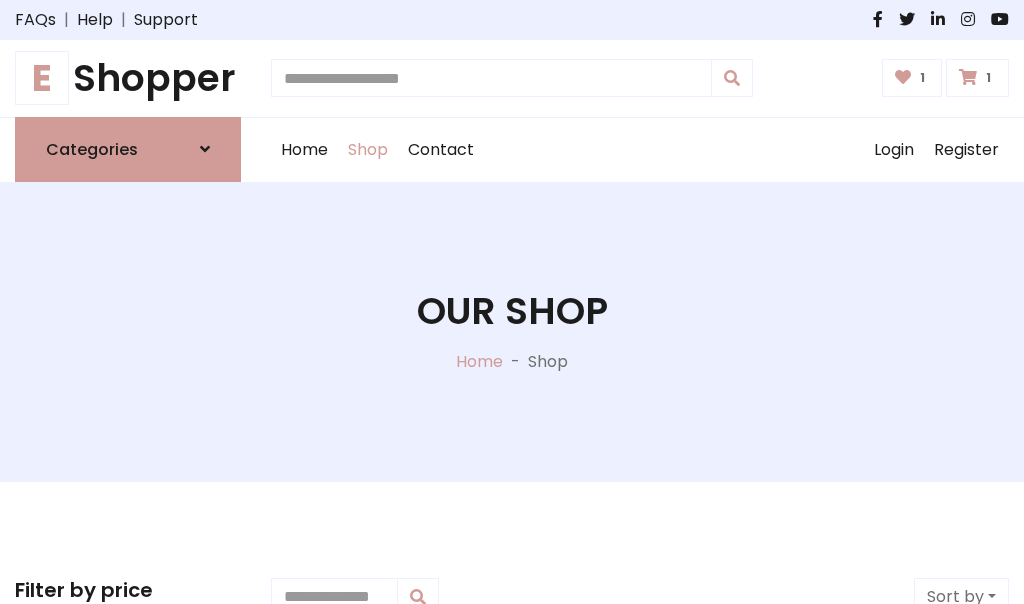 scroll, scrollTop: 0, scrollLeft: 0, axis: both 